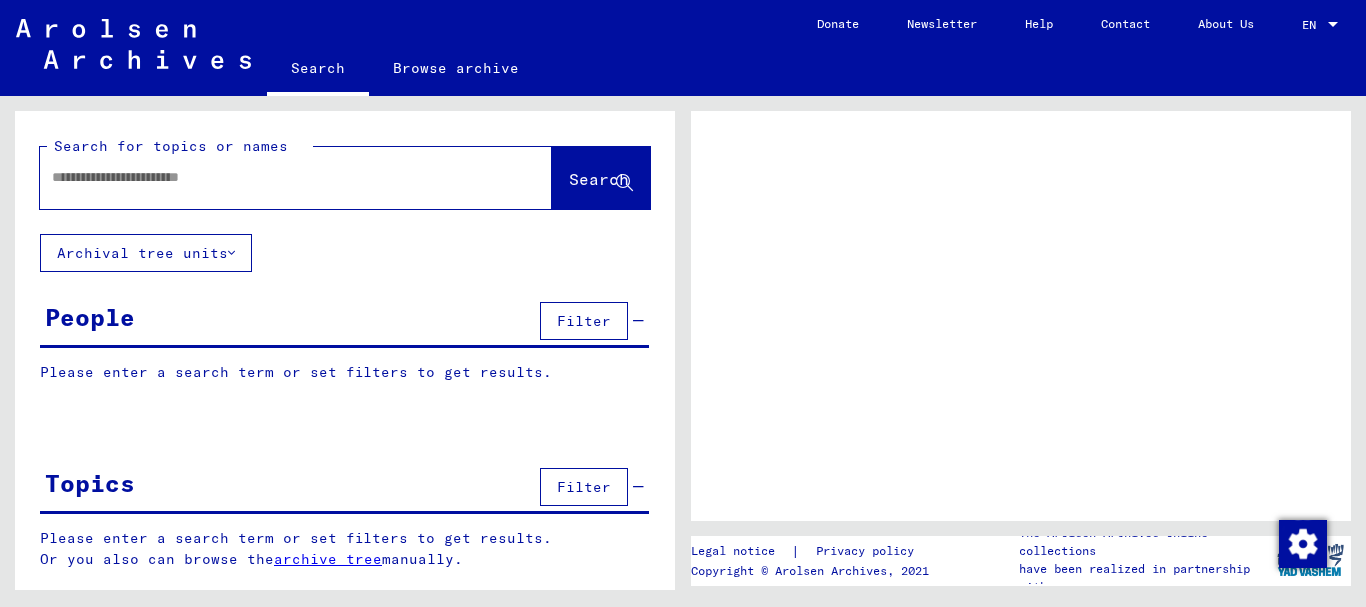 scroll, scrollTop: 0, scrollLeft: 0, axis: both 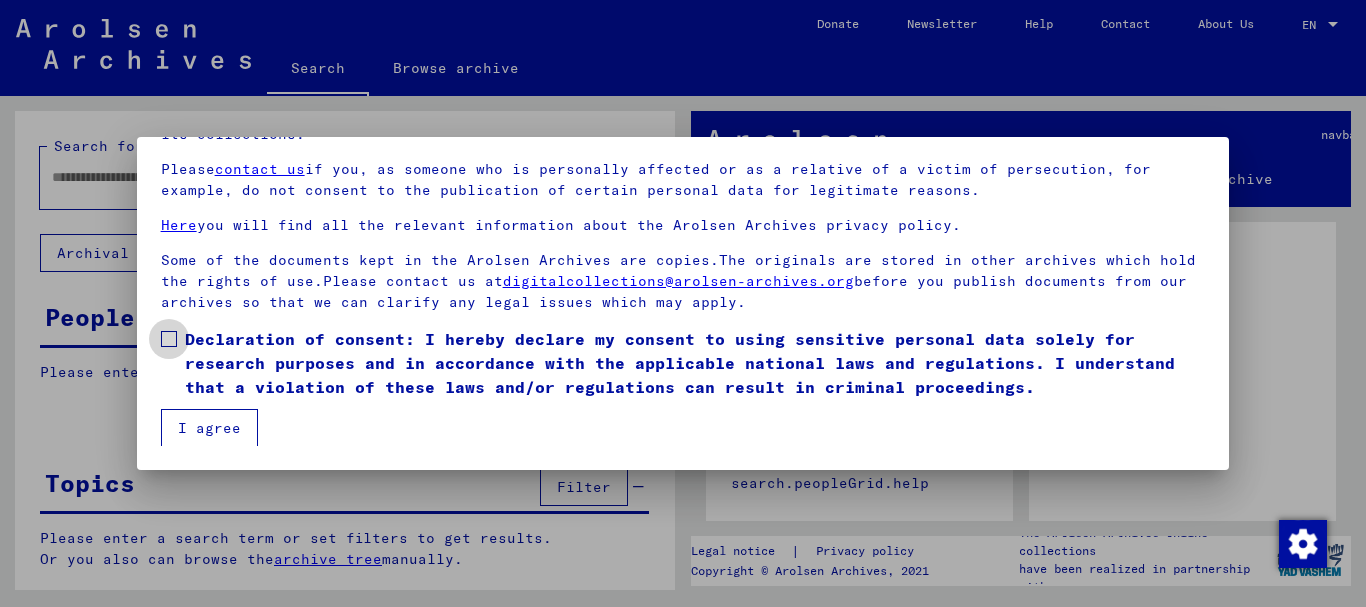 drag, startPoint x: 170, startPoint y: 335, endPoint x: 176, endPoint y: 348, distance: 14.3178215 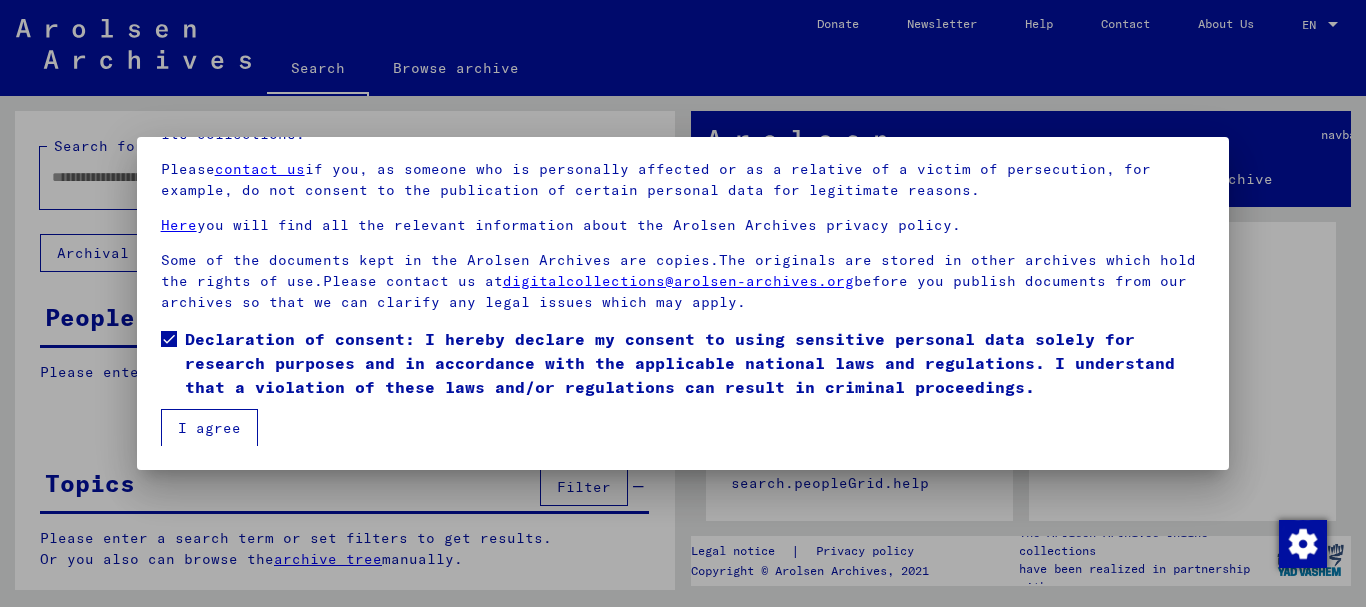 click on "I agree" at bounding box center [209, 428] 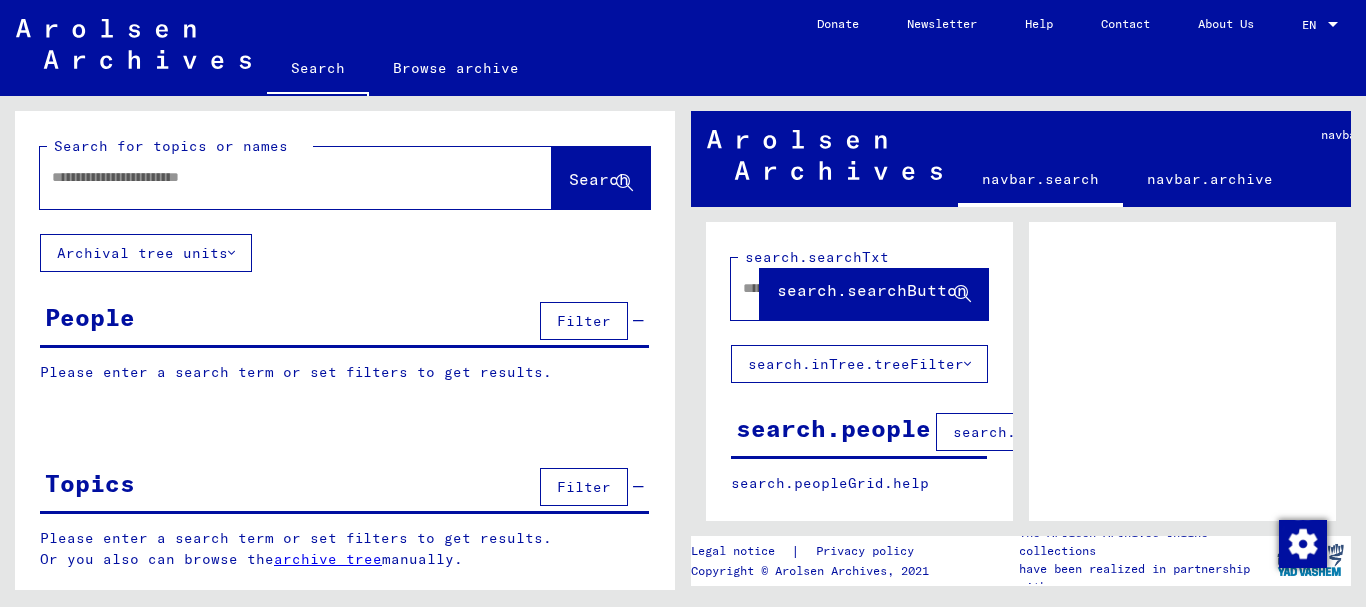 click at bounding box center [278, 177] 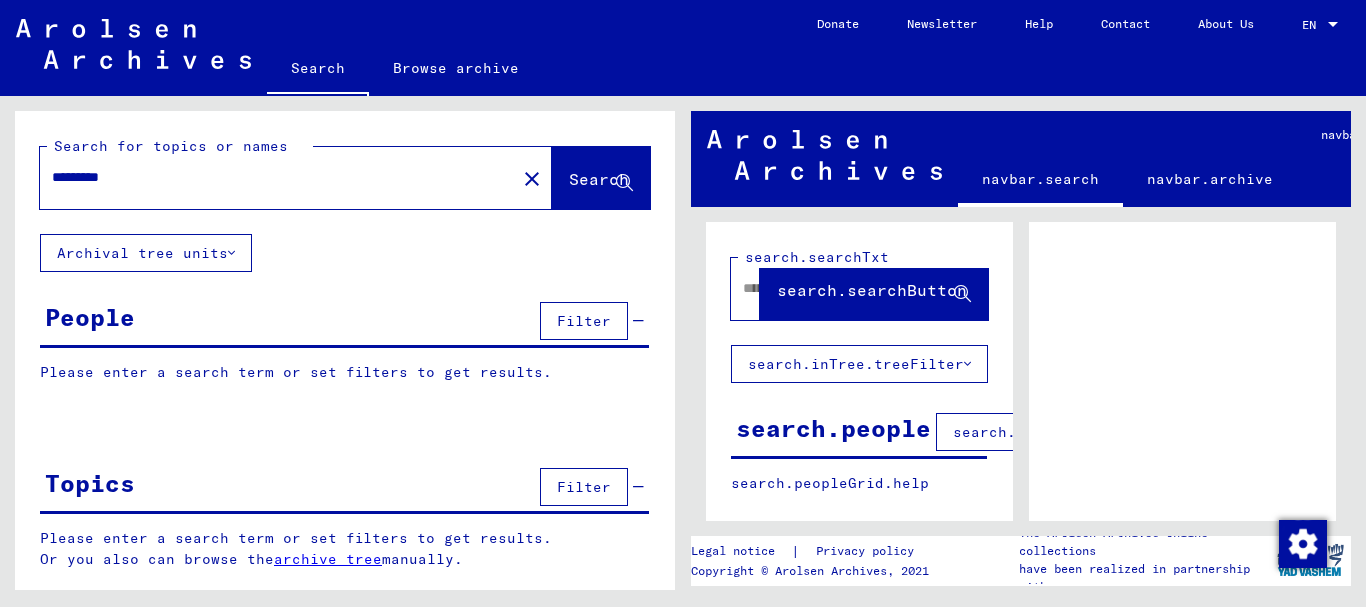 click on "Search" 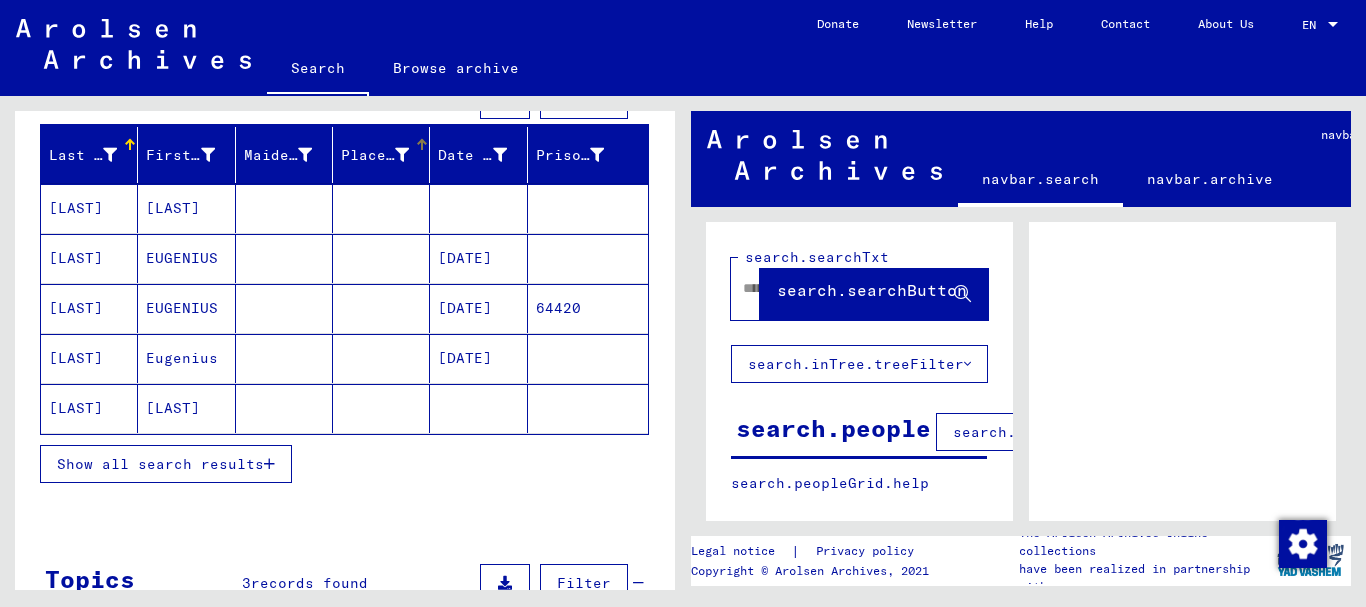 scroll, scrollTop: 400, scrollLeft: 0, axis: vertical 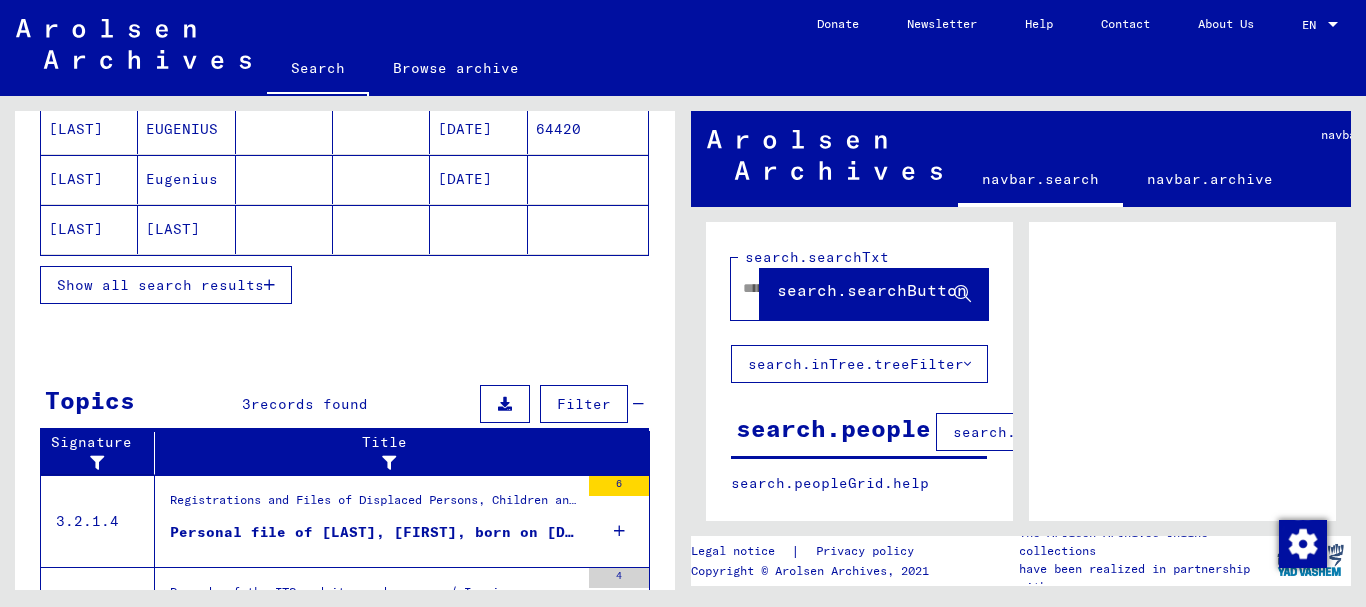 click at bounding box center (269, 285) 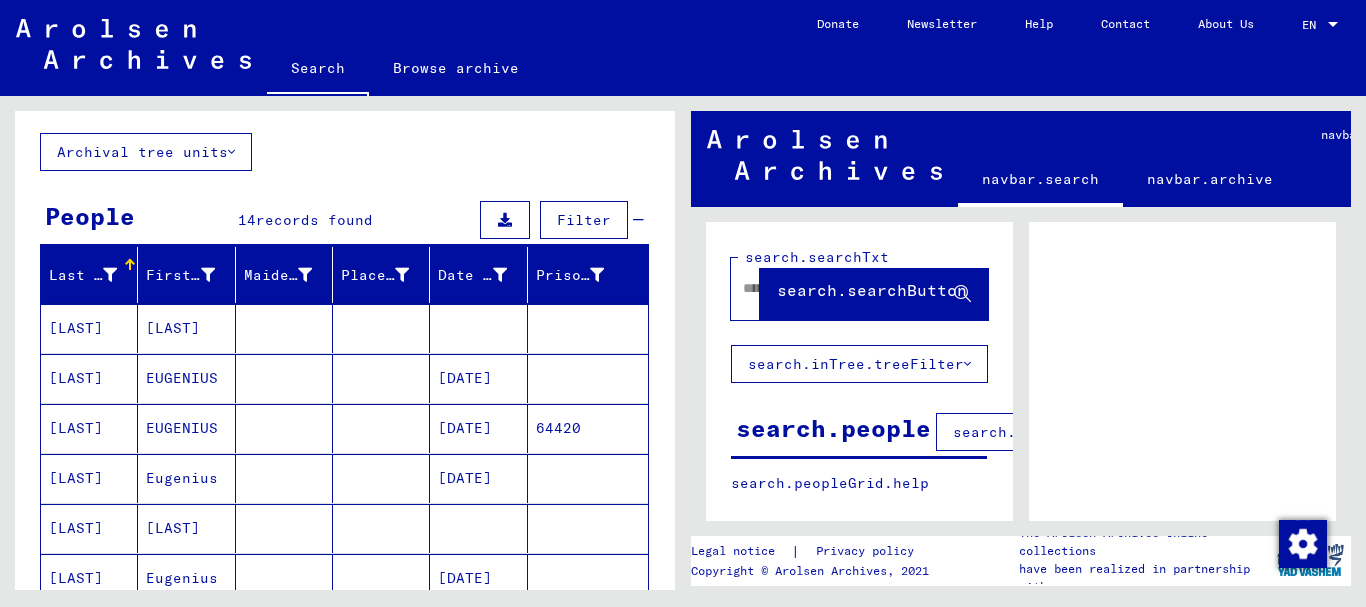 scroll, scrollTop: 100, scrollLeft: 0, axis: vertical 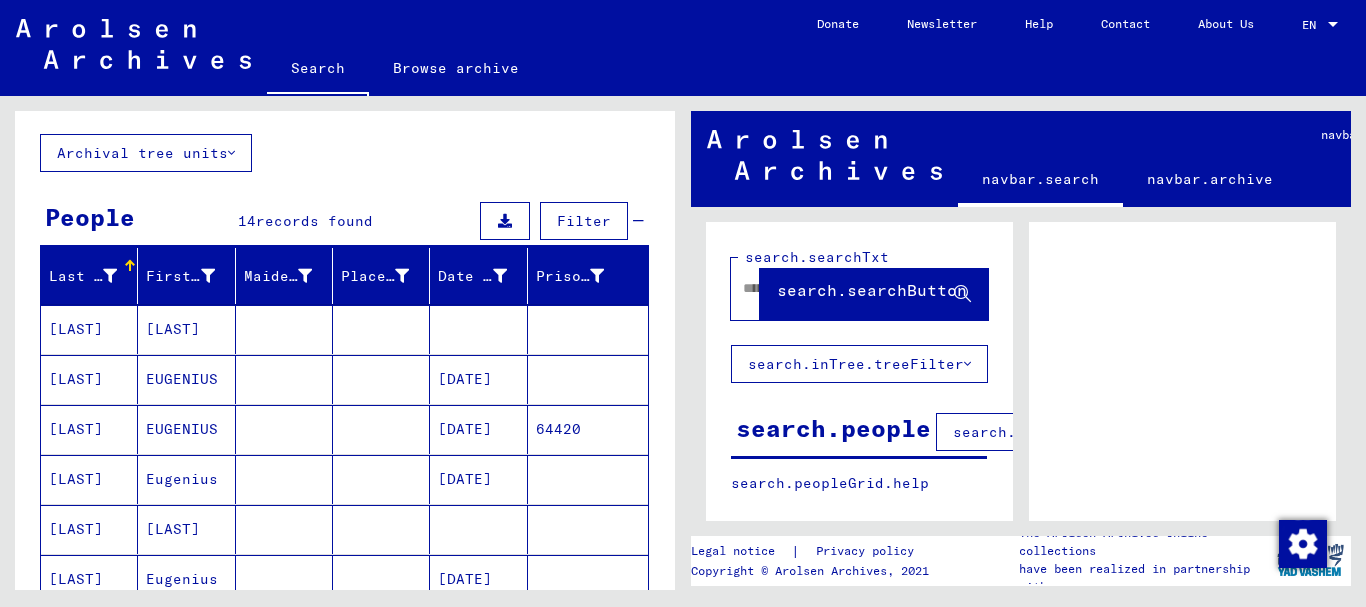 click on "[LAST]" at bounding box center [89, 379] 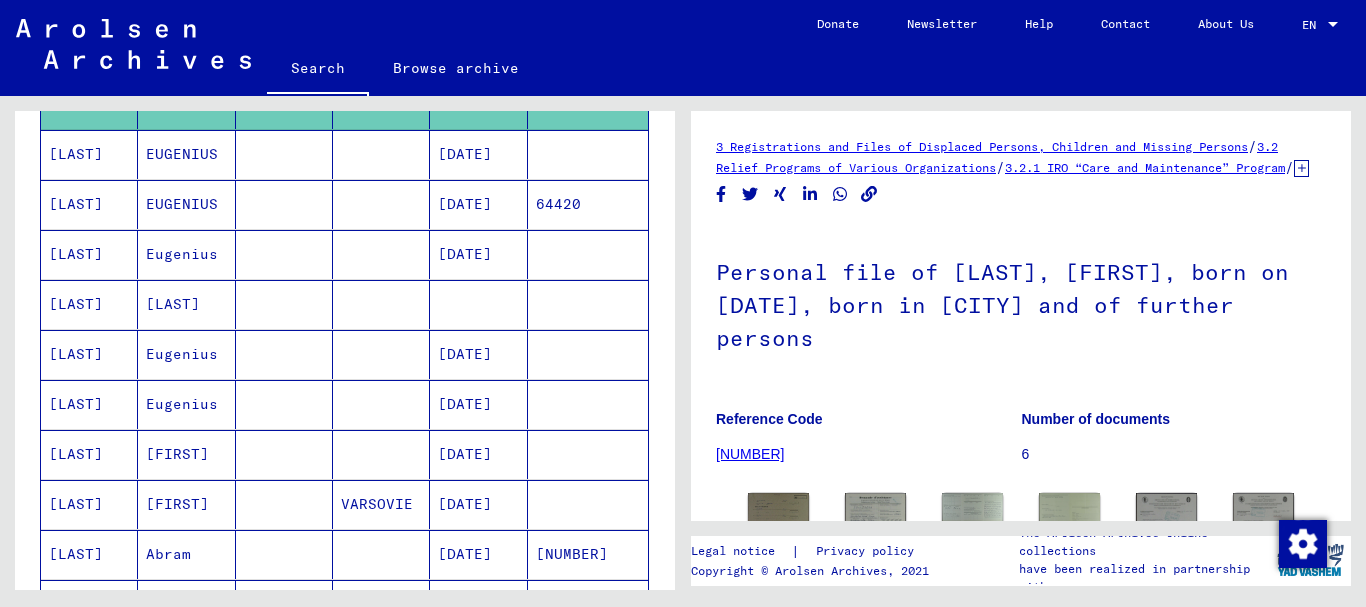 scroll, scrollTop: 0, scrollLeft: 0, axis: both 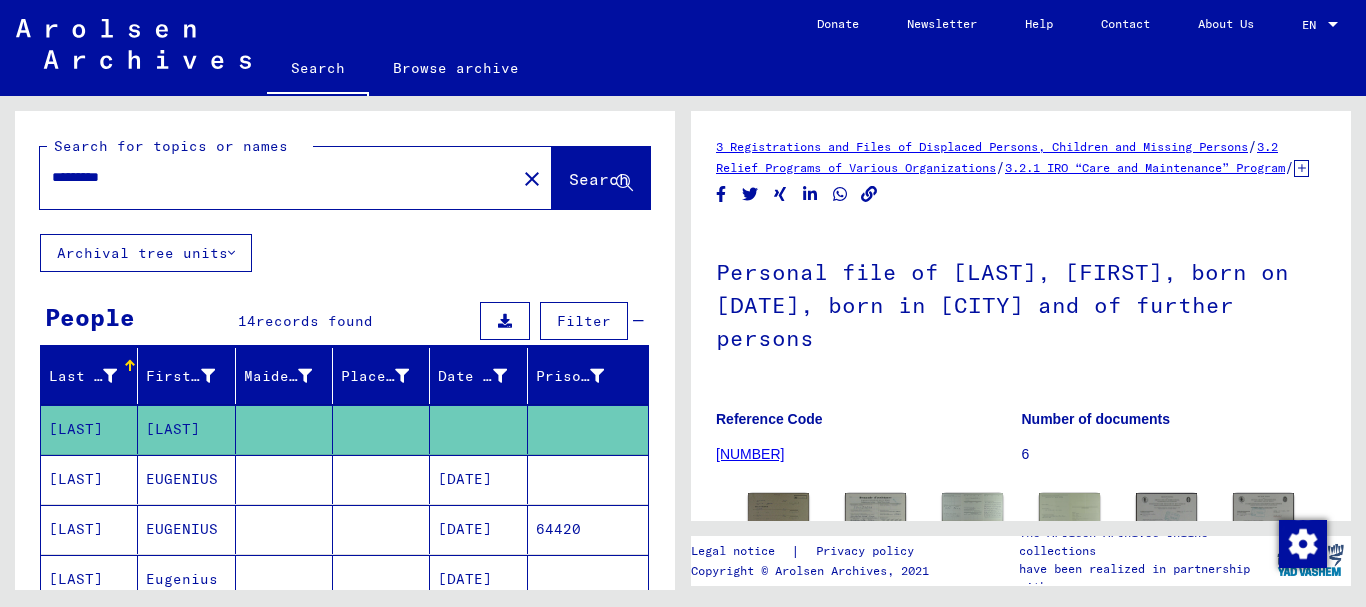 drag, startPoint x: 153, startPoint y: 176, endPoint x: 0, endPoint y: 172, distance: 153.05228 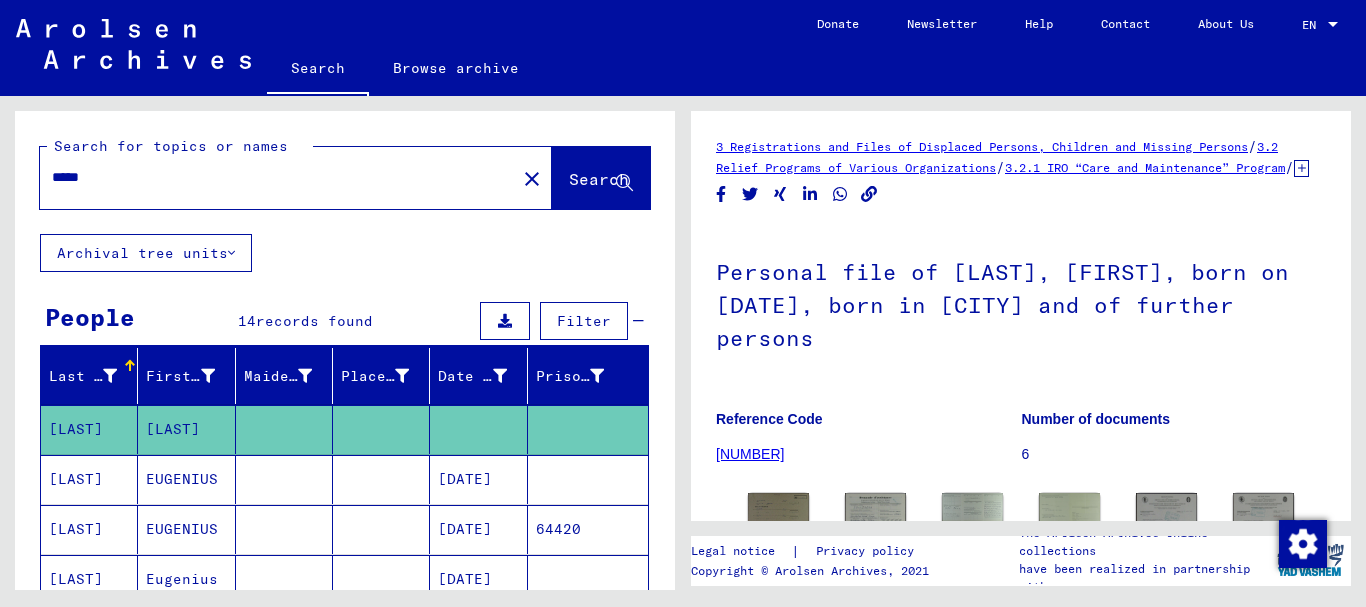 click on "Search" 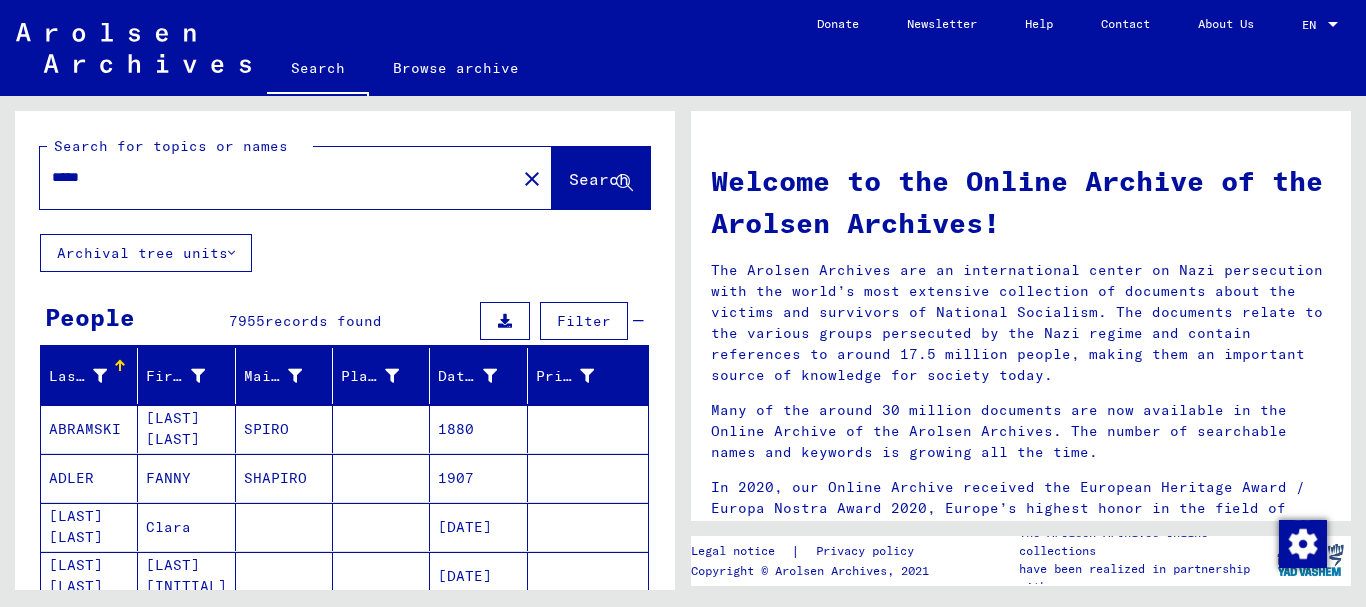 click on "*****" at bounding box center (272, 177) 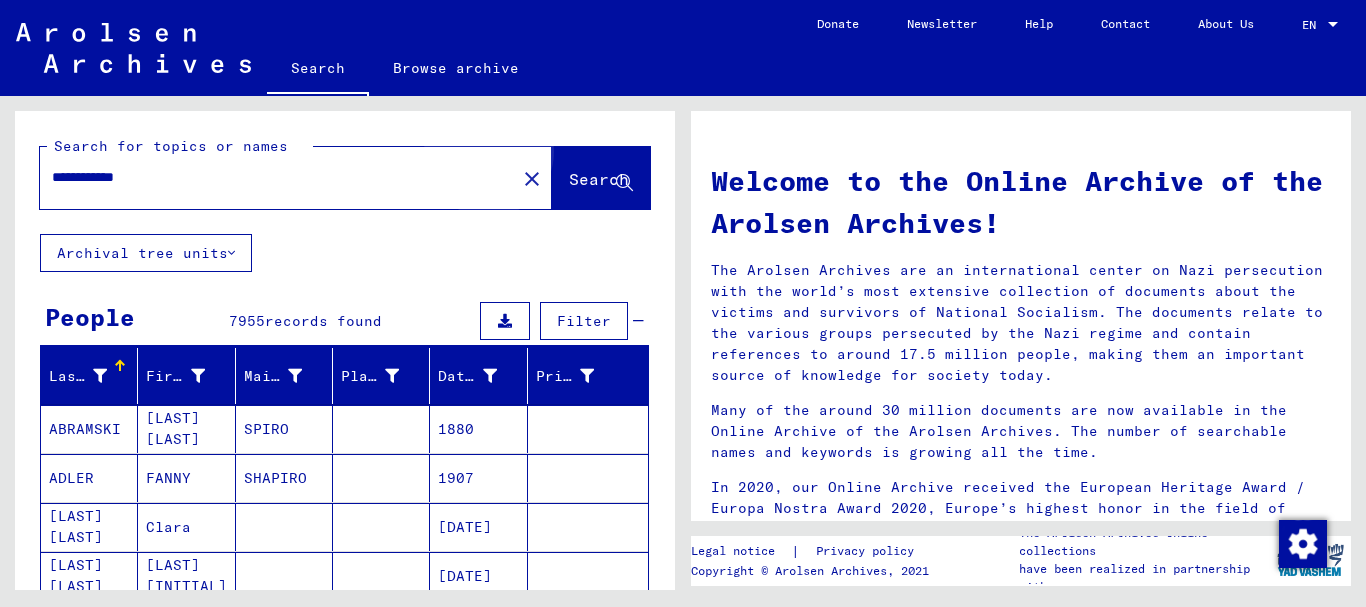 click on "Search" 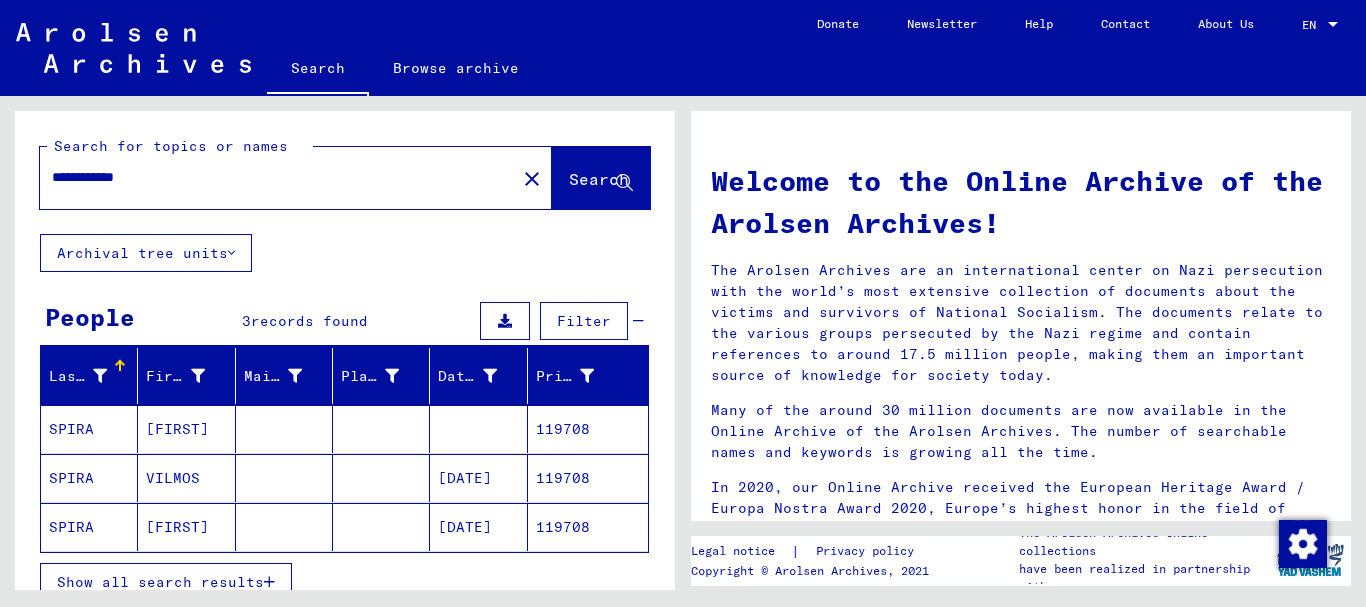 click on "SPIRA" at bounding box center (89, 478) 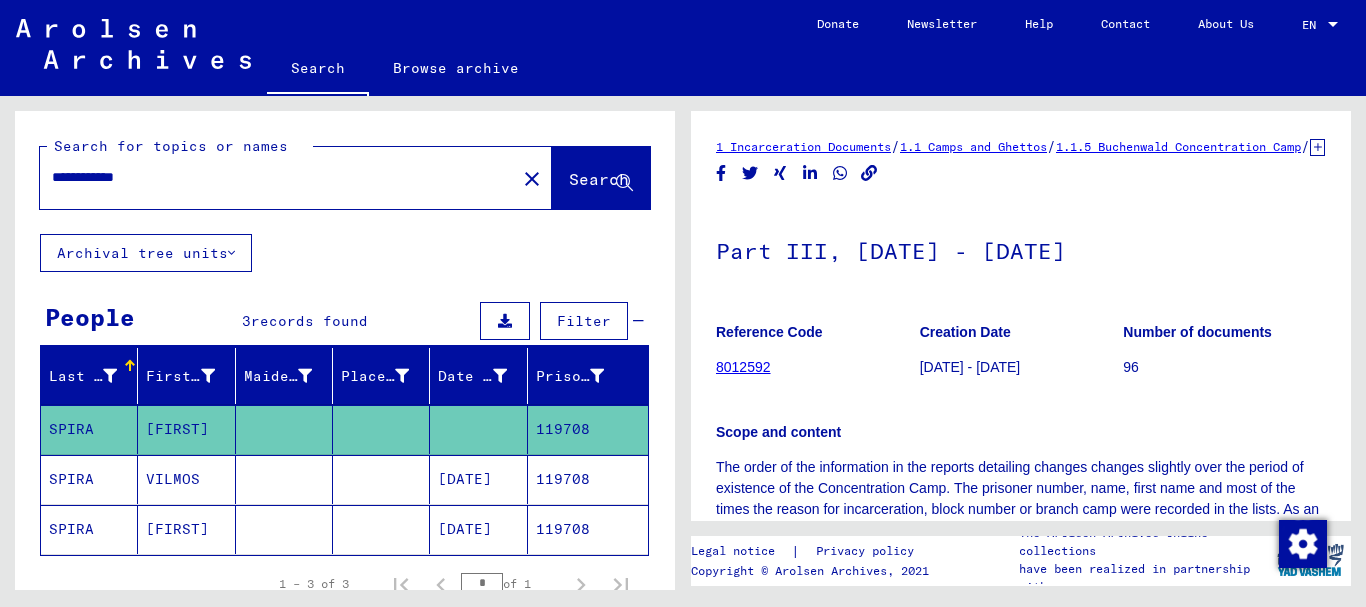 scroll, scrollTop: 0, scrollLeft: 0, axis: both 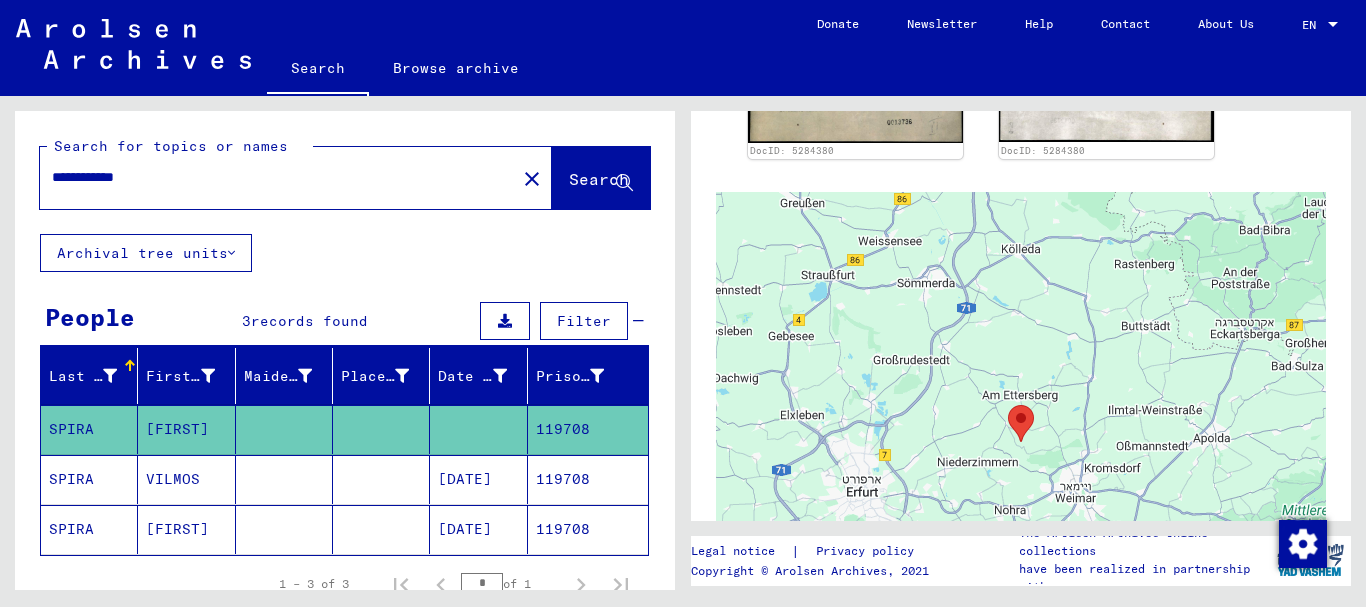 click on "**********" at bounding box center (278, 177) 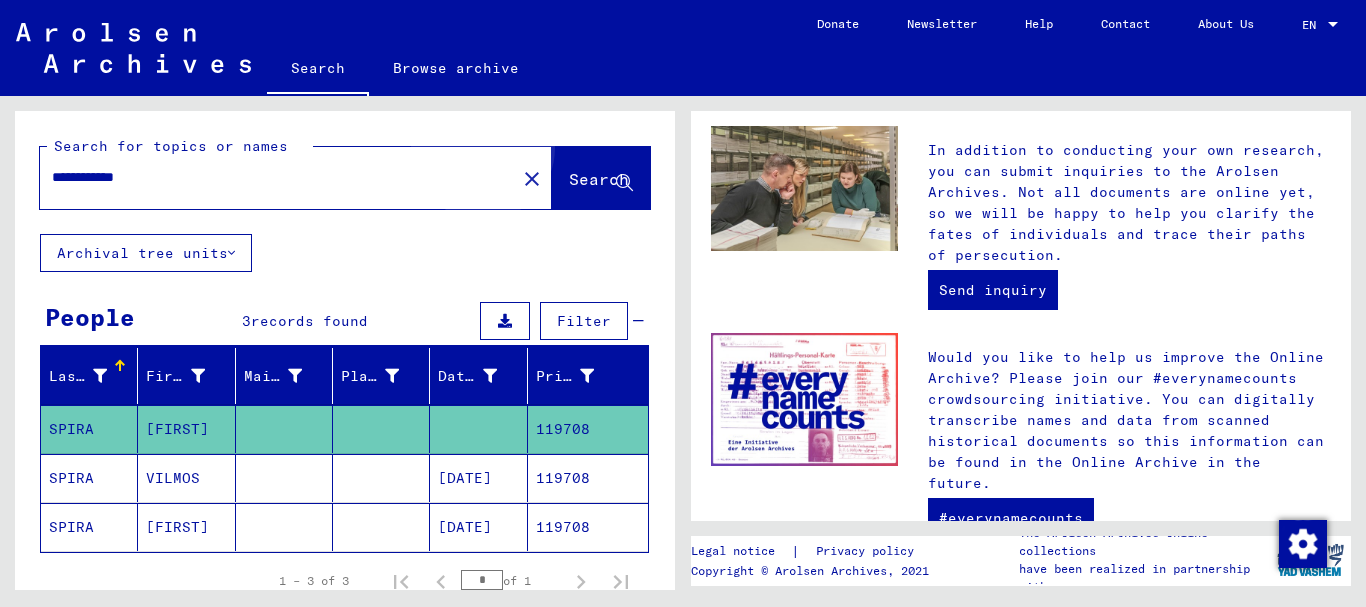 scroll, scrollTop: 0, scrollLeft: 0, axis: both 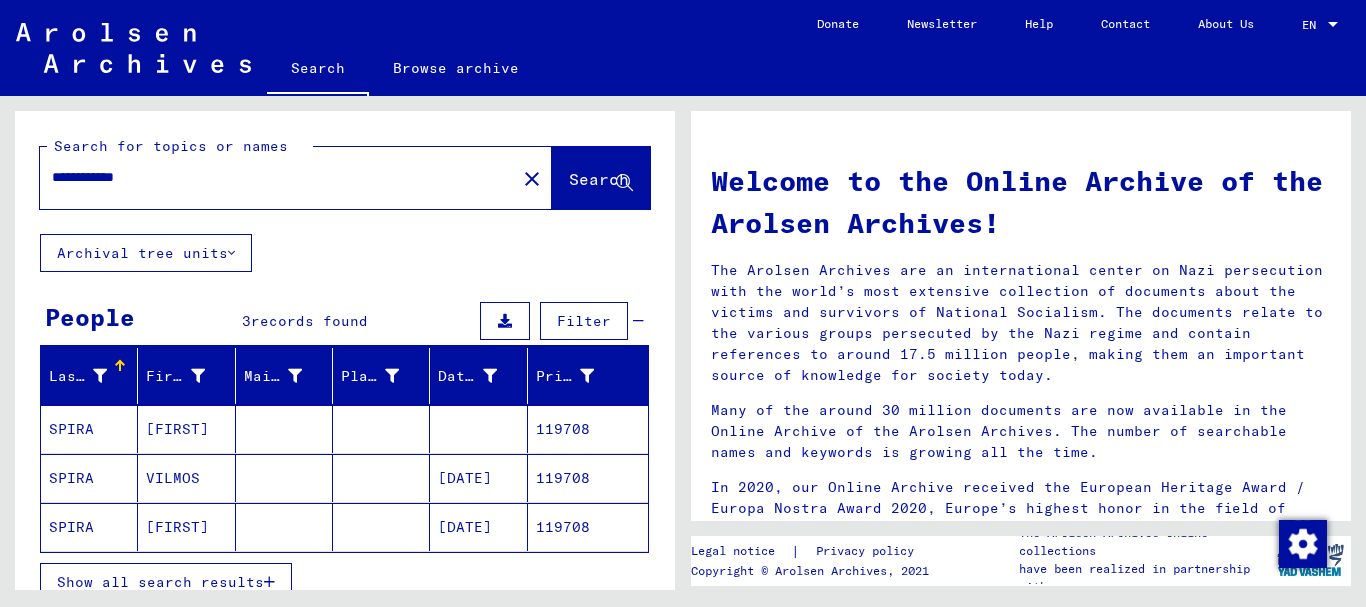 drag, startPoint x: 106, startPoint y: 176, endPoint x: 195, endPoint y: 176, distance: 89 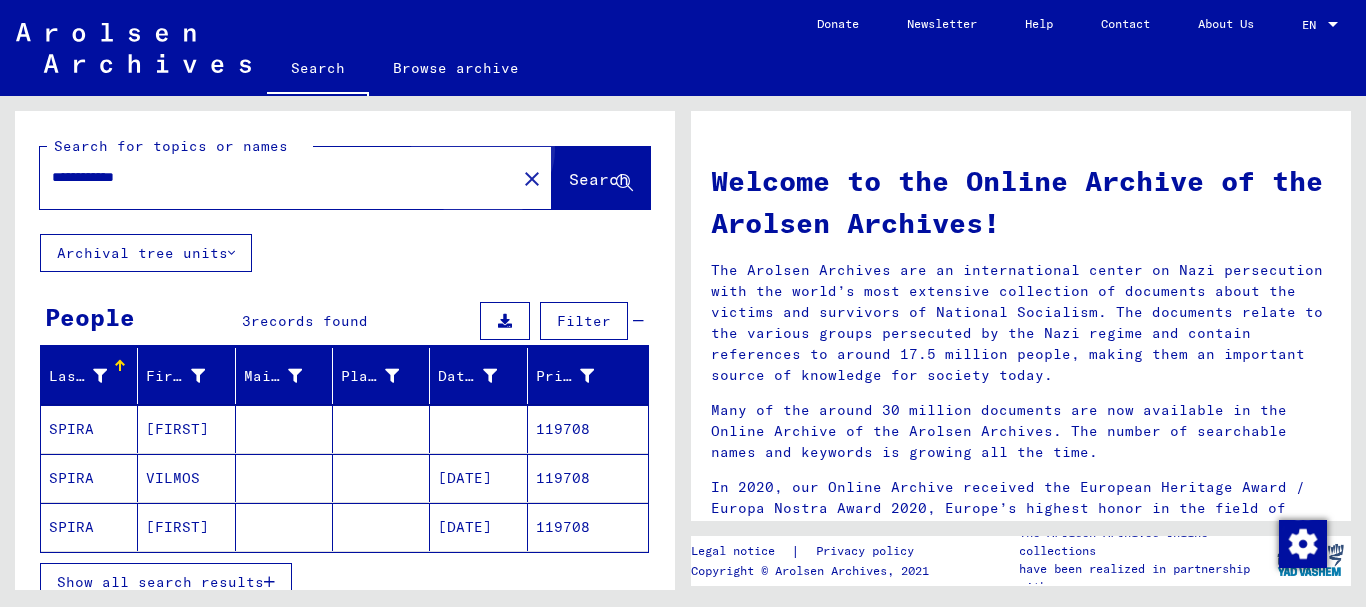 click on "Search" 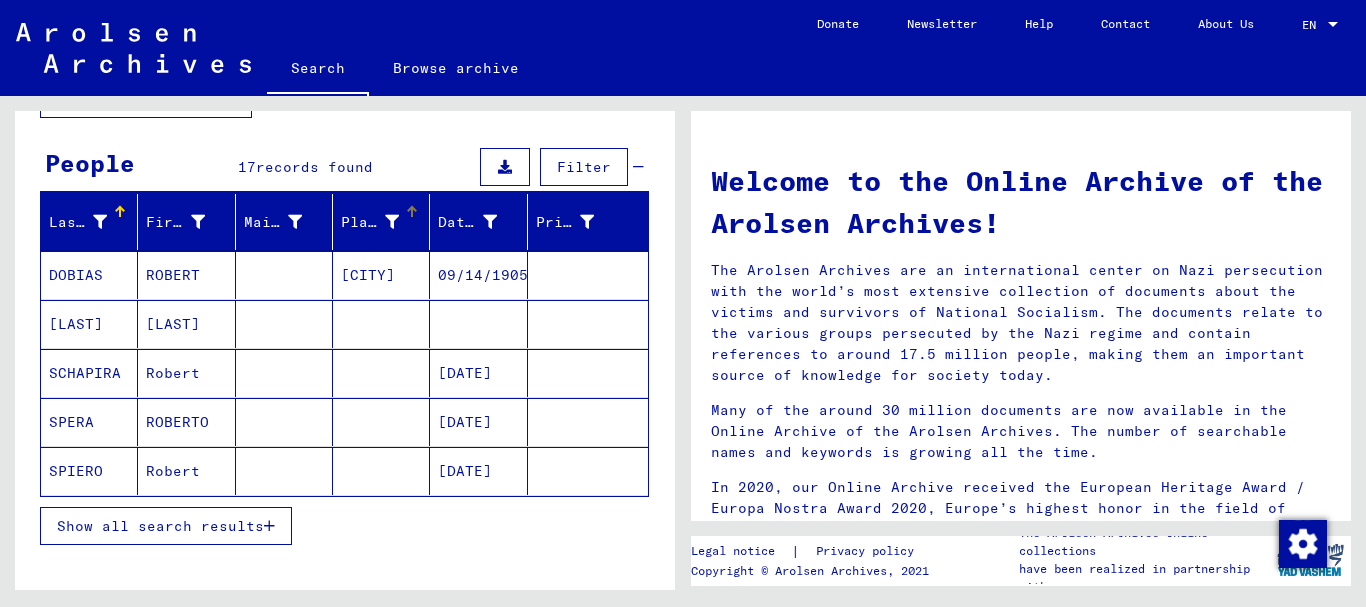 scroll, scrollTop: 200, scrollLeft: 0, axis: vertical 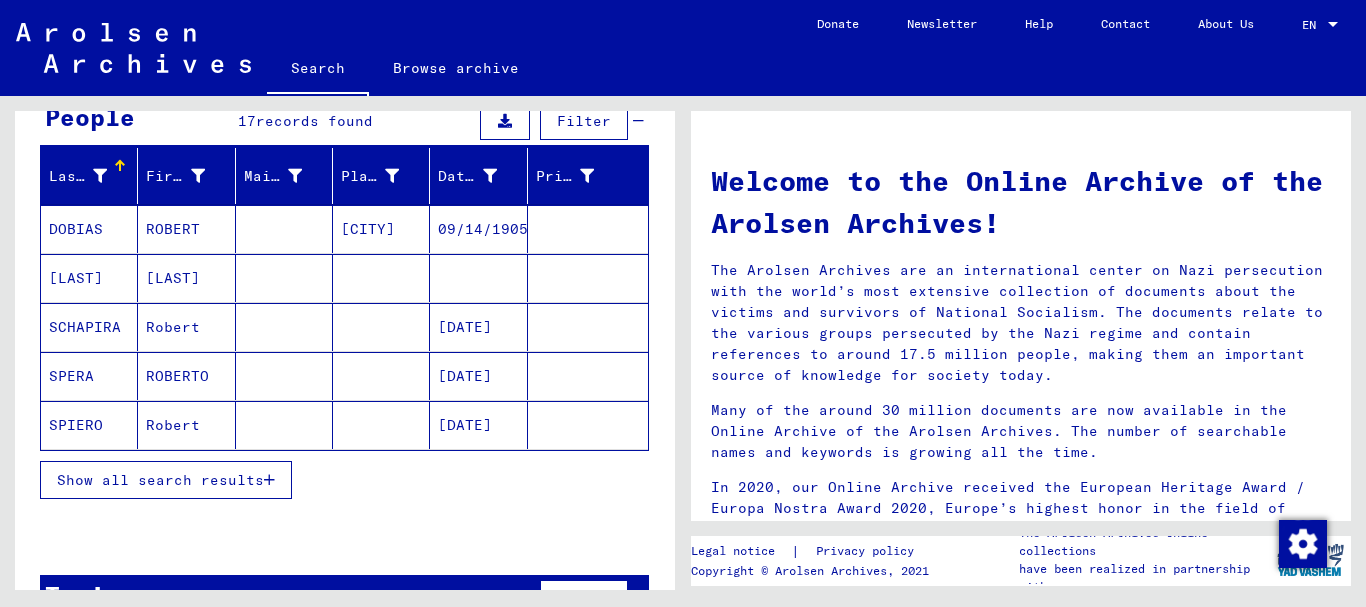 click on "SCHAPIRA" at bounding box center (89, 376) 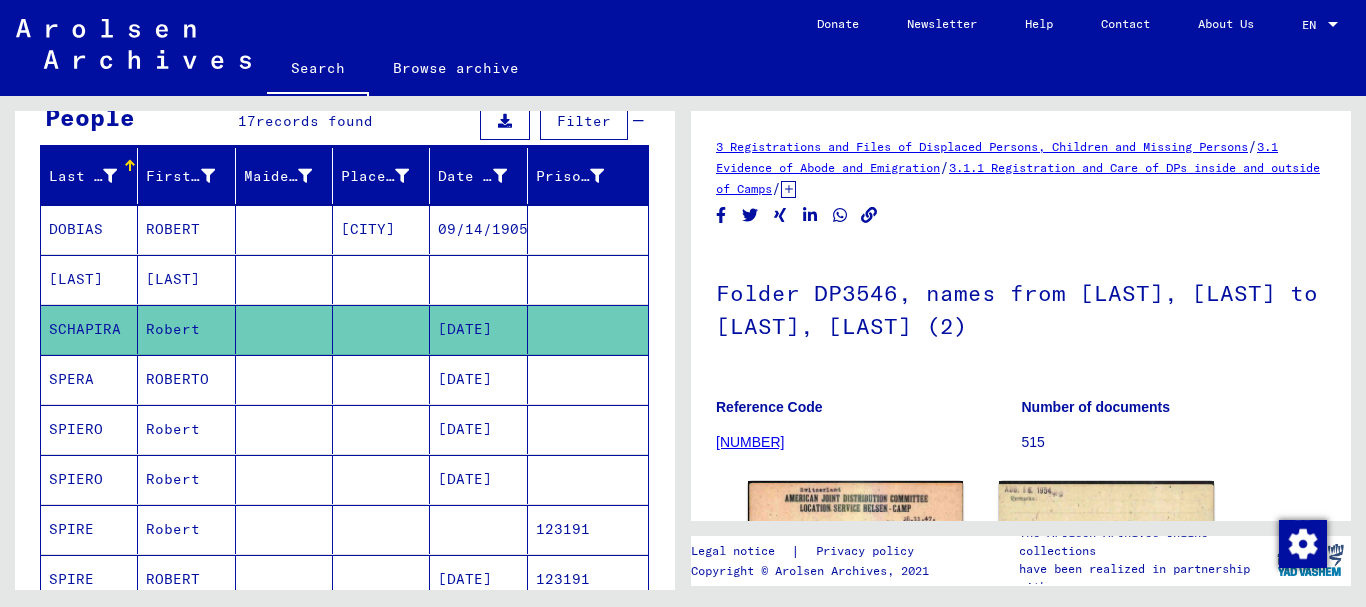 scroll, scrollTop: 0, scrollLeft: 0, axis: both 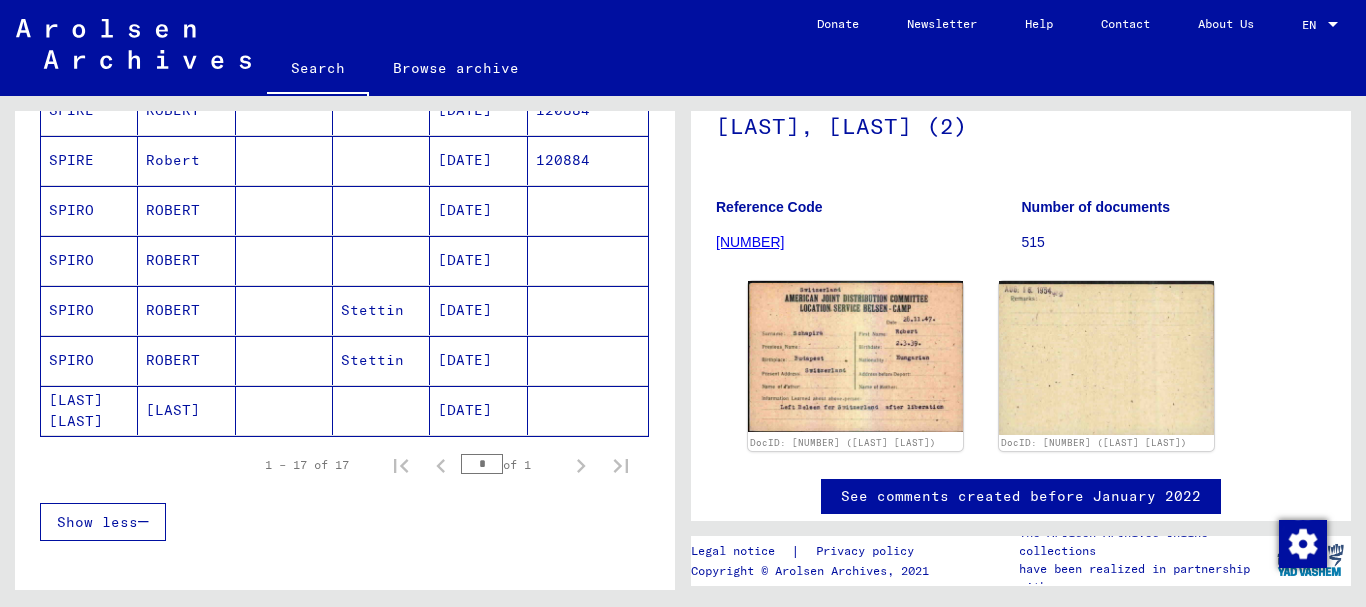 click on "SPIRO" at bounding box center [89, 310] 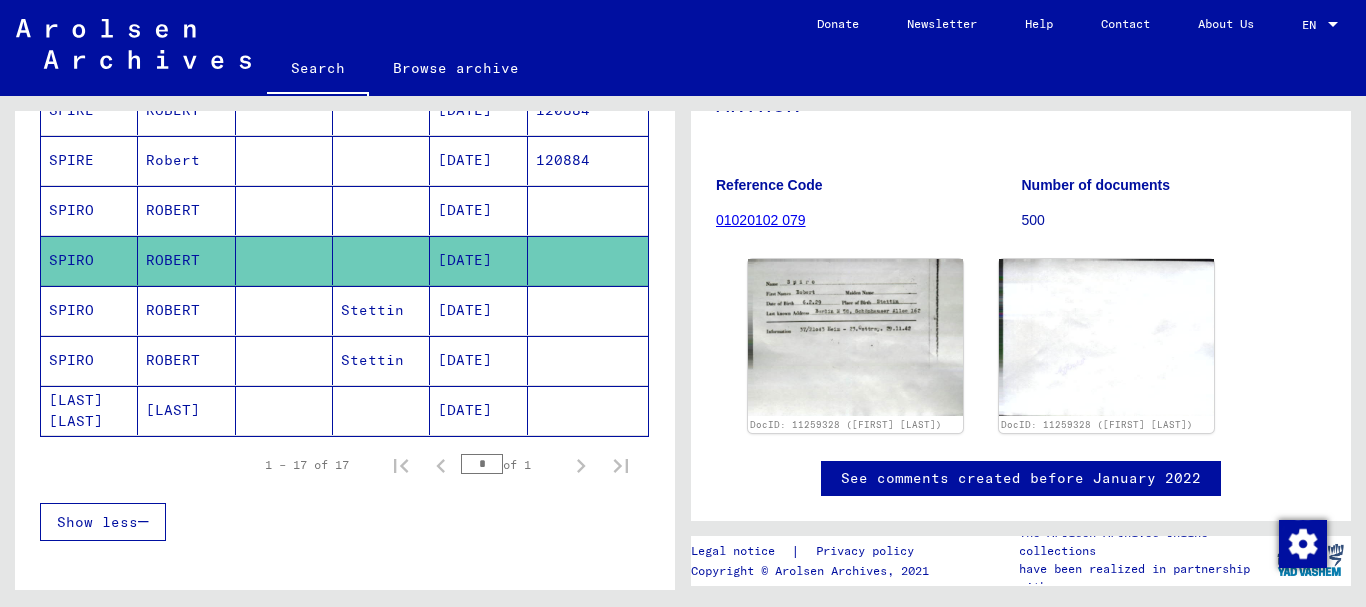 scroll, scrollTop: 0, scrollLeft: 0, axis: both 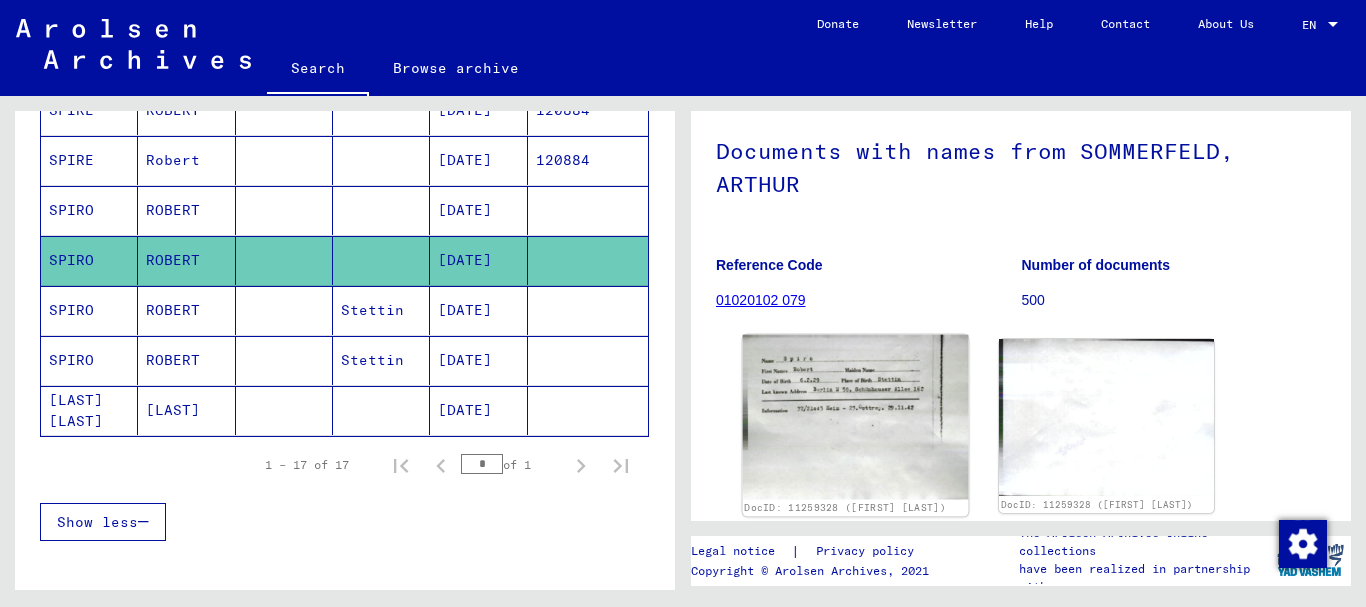 click 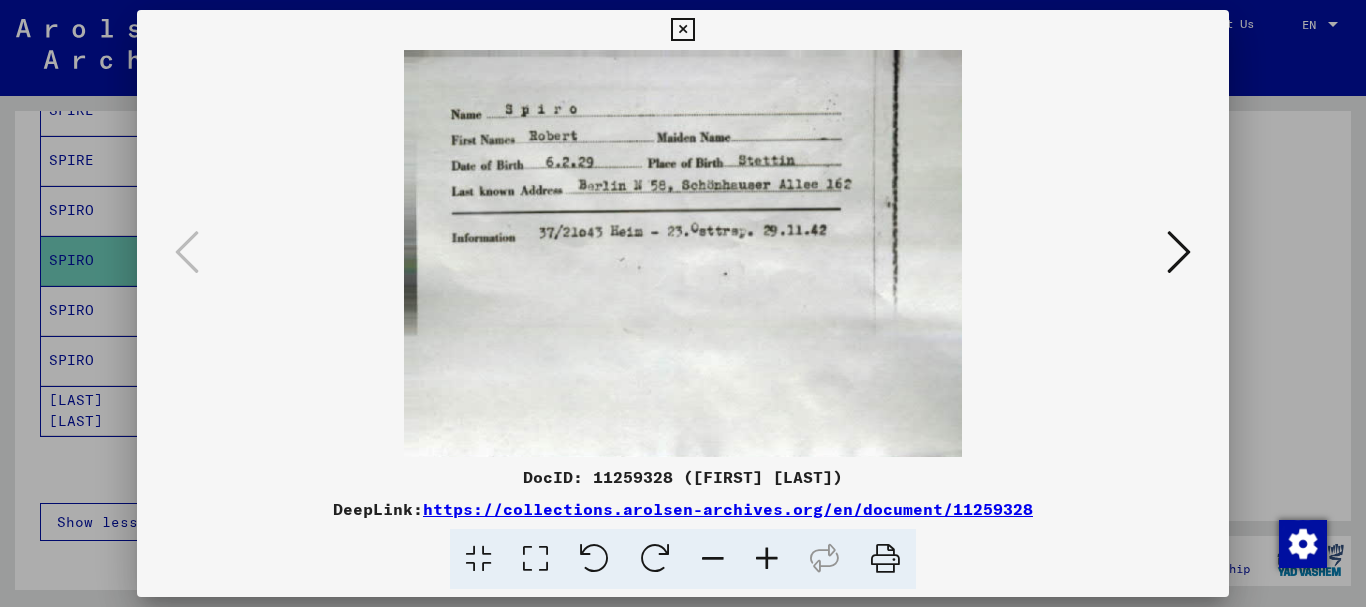 click at bounding box center (1179, 252) 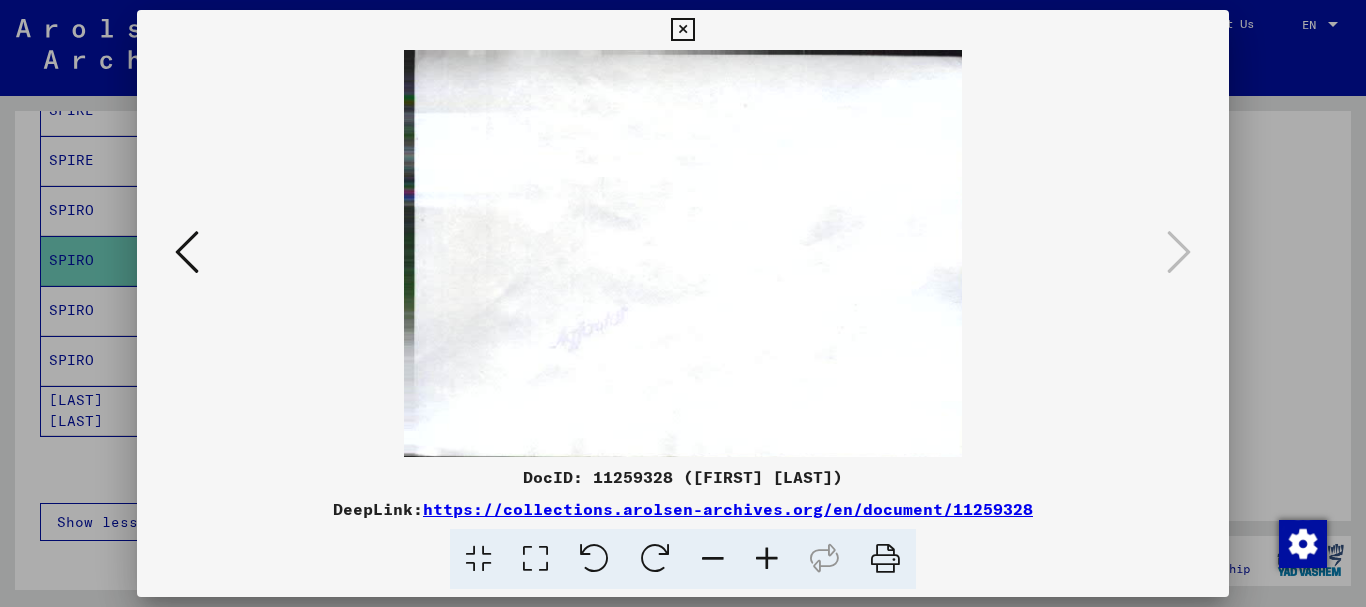 click at bounding box center [682, 30] 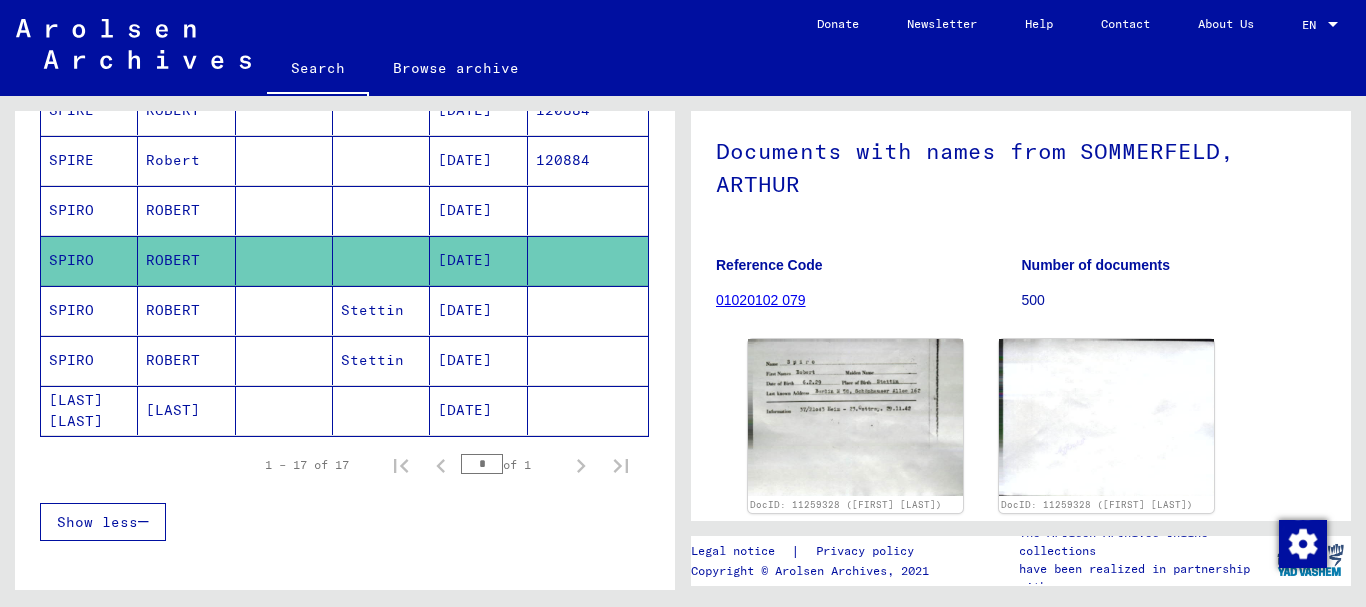 click on "SPIRO" at bounding box center (89, 260) 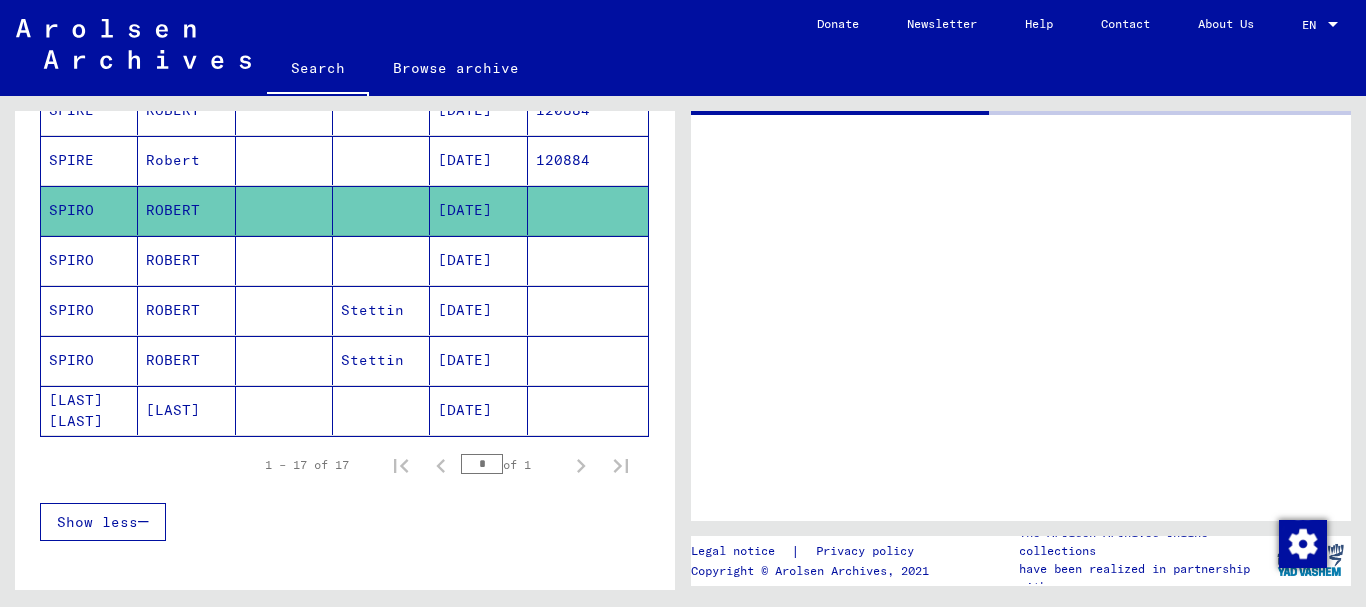 scroll, scrollTop: 0, scrollLeft: 0, axis: both 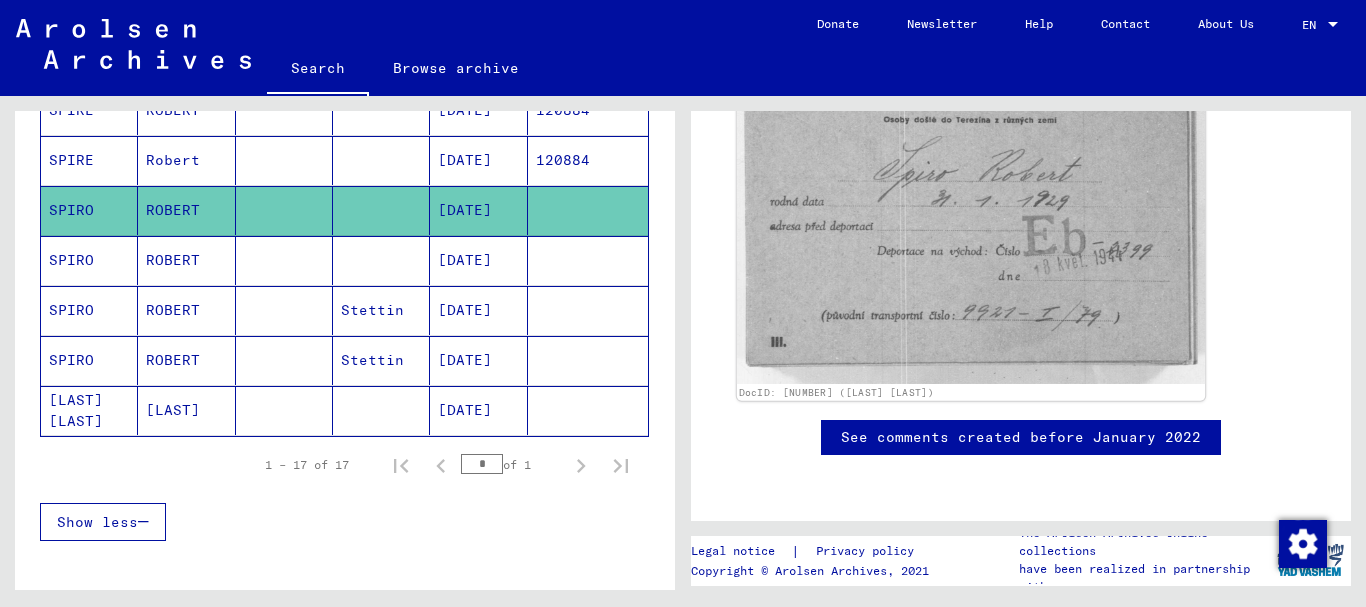 click 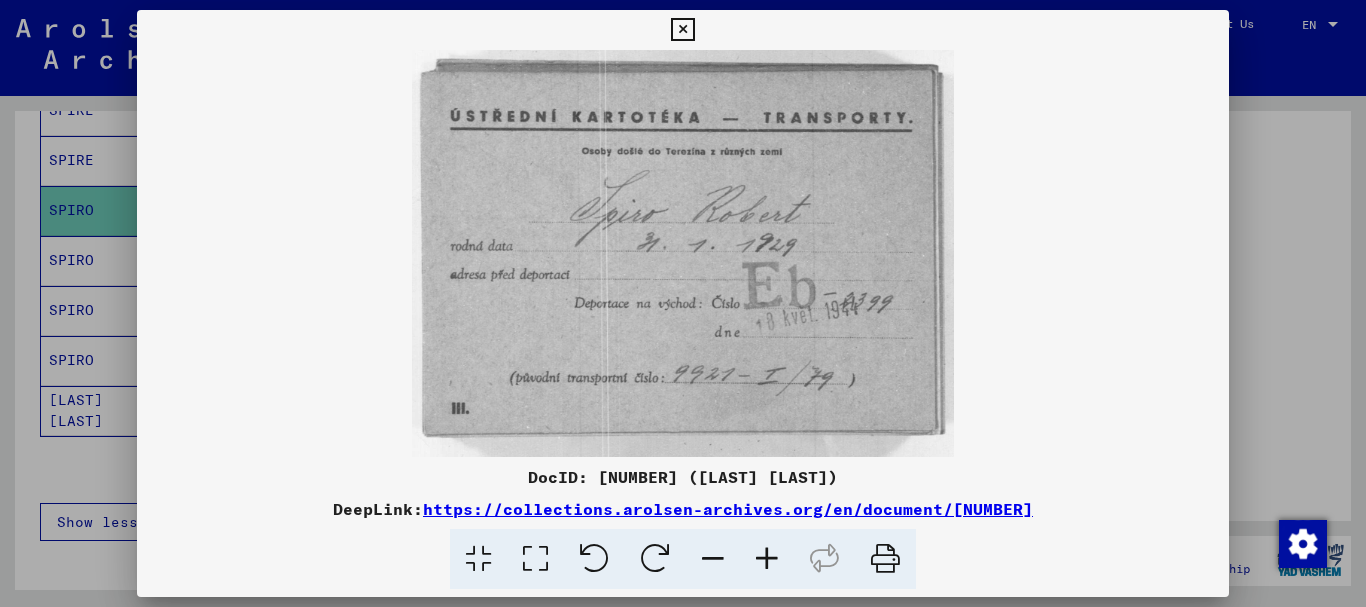 click at bounding box center [682, 30] 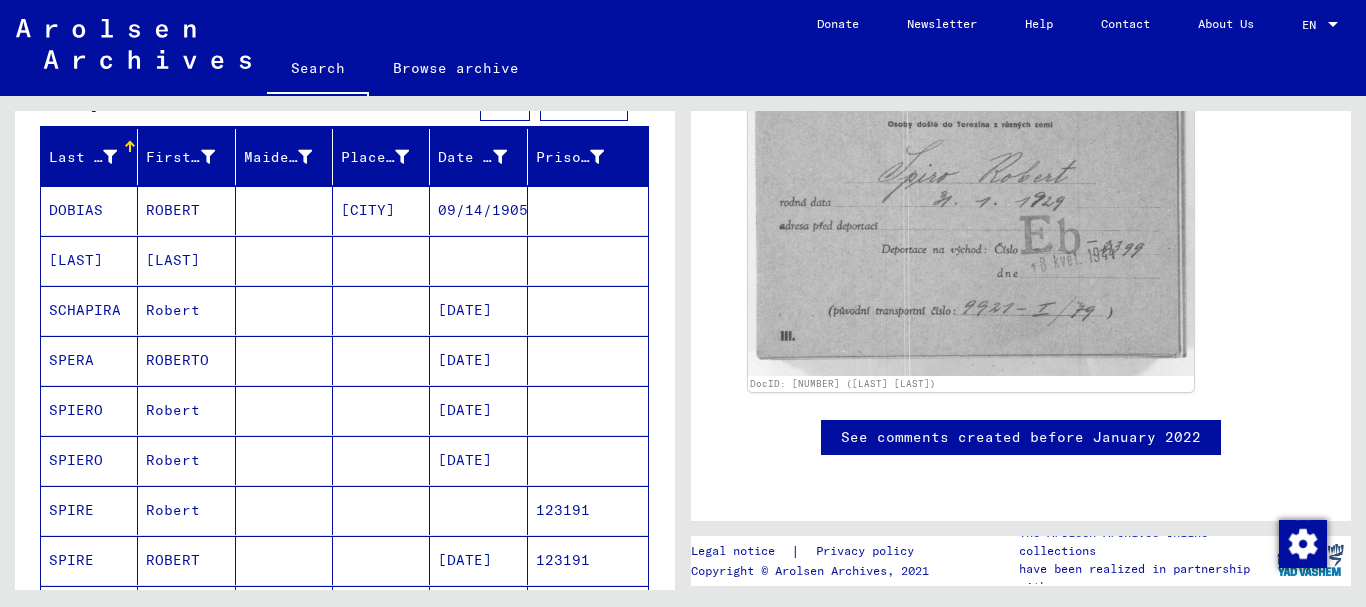 scroll, scrollTop: 0, scrollLeft: 0, axis: both 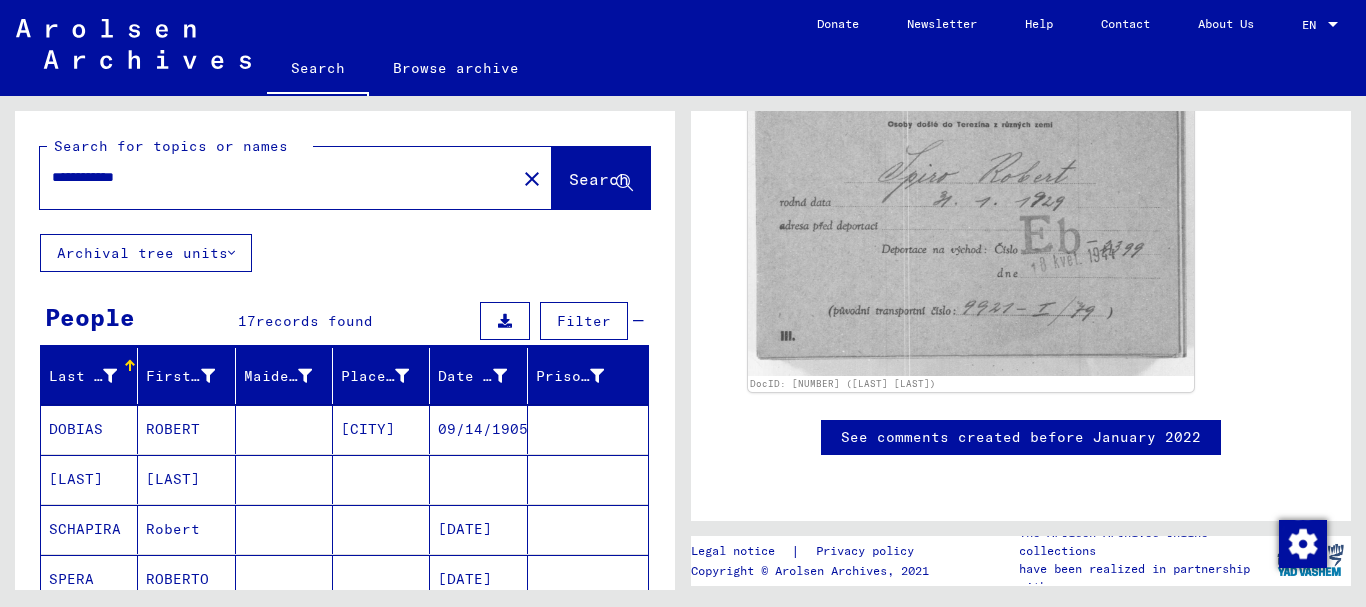 drag, startPoint x: 105, startPoint y: 179, endPoint x: 305, endPoint y: 161, distance: 200.80836 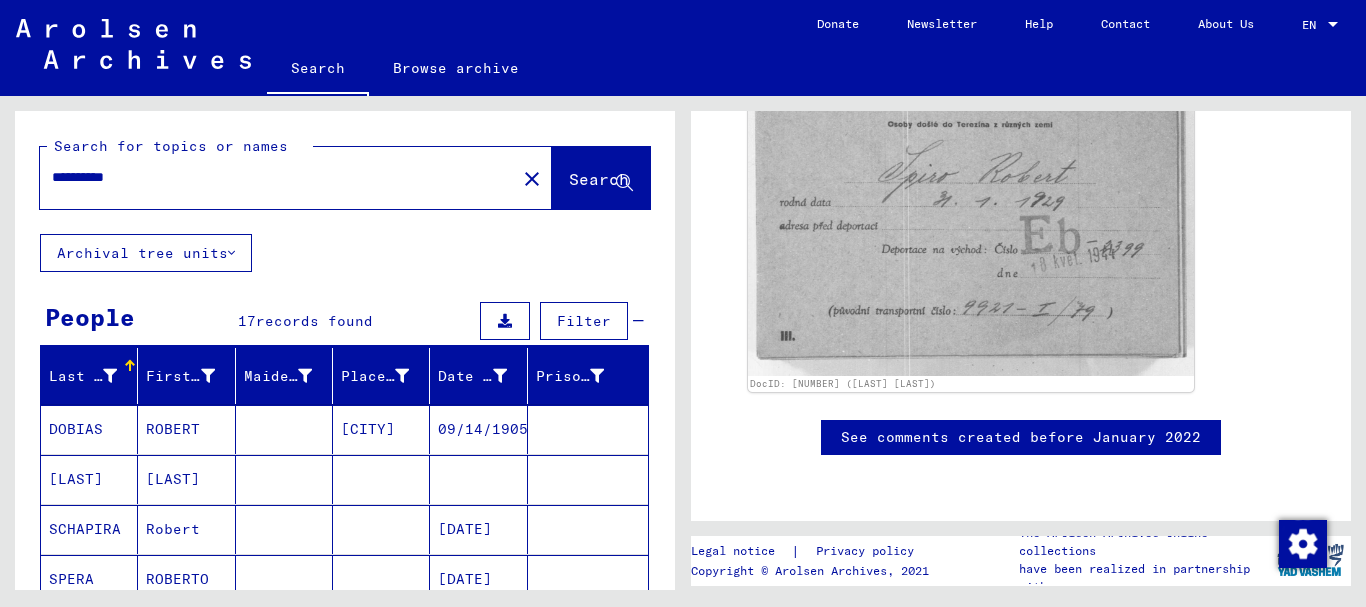 click on "Search" 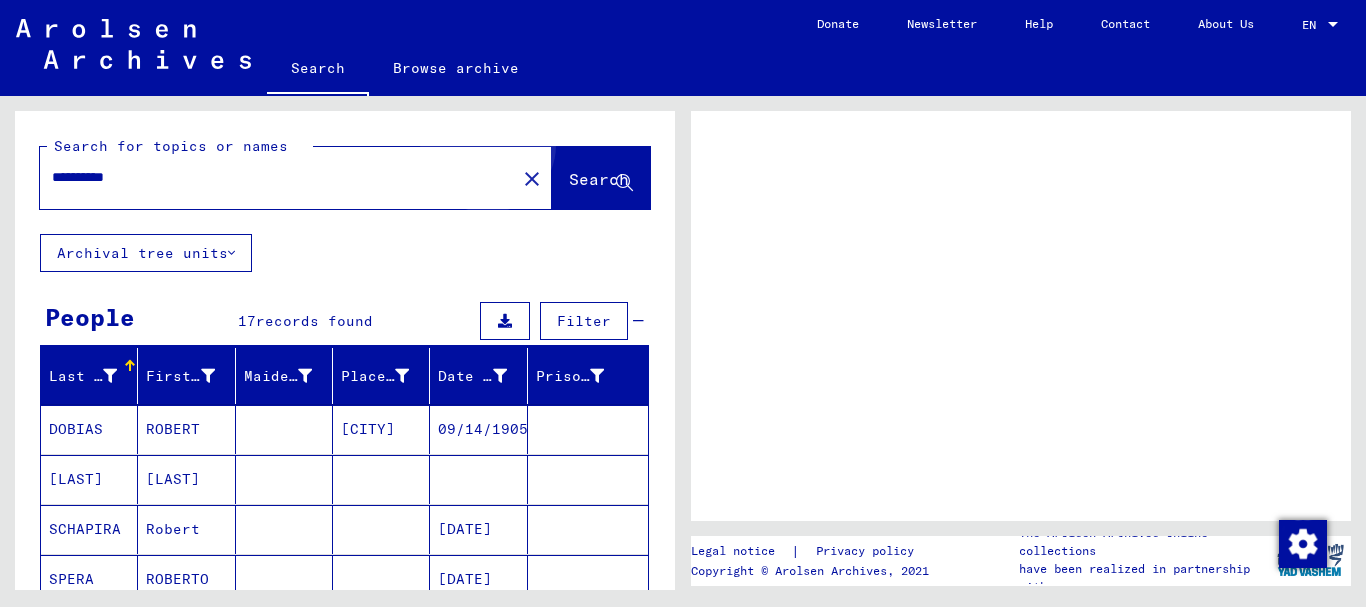 scroll, scrollTop: 0, scrollLeft: 0, axis: both 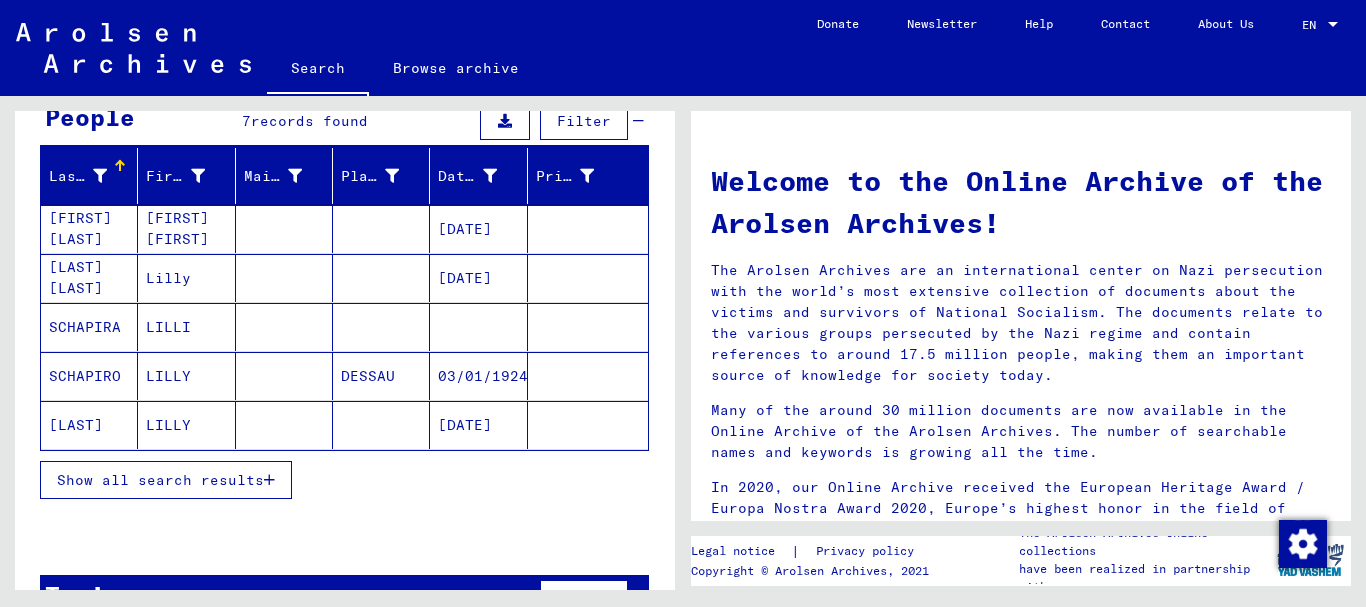 click on "SCHAPIRA" at bounding box center (89, 376) 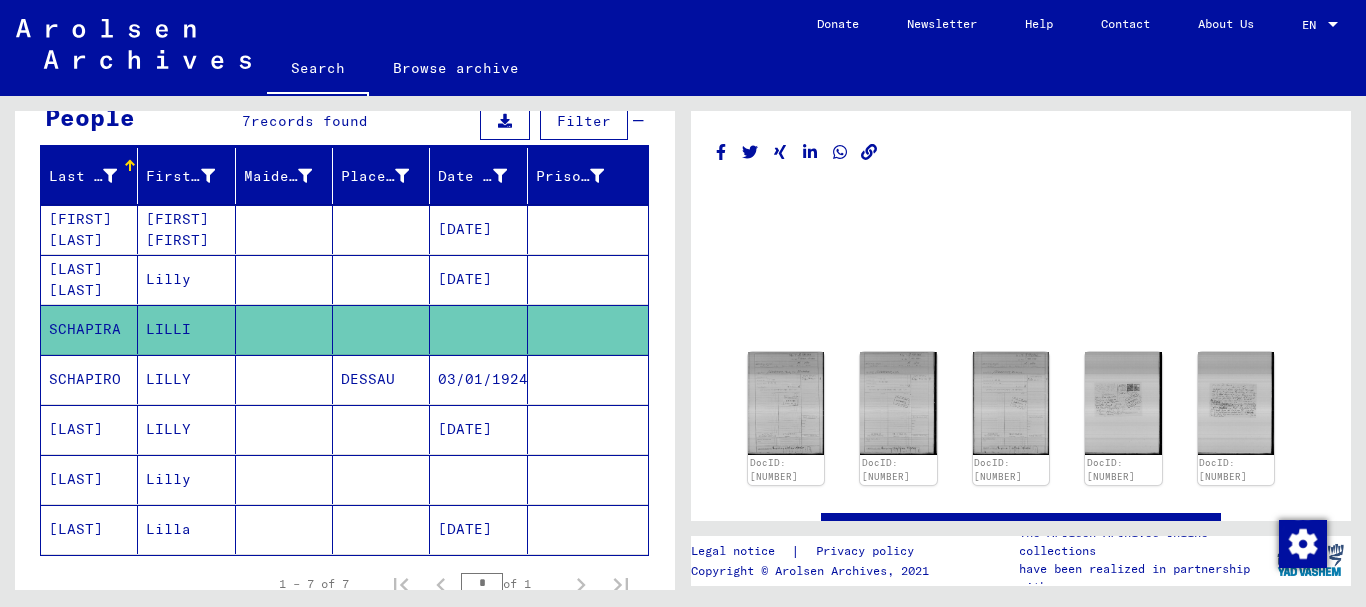 scroll, scrollTop: 0, scrollLeft: 0, axis: both 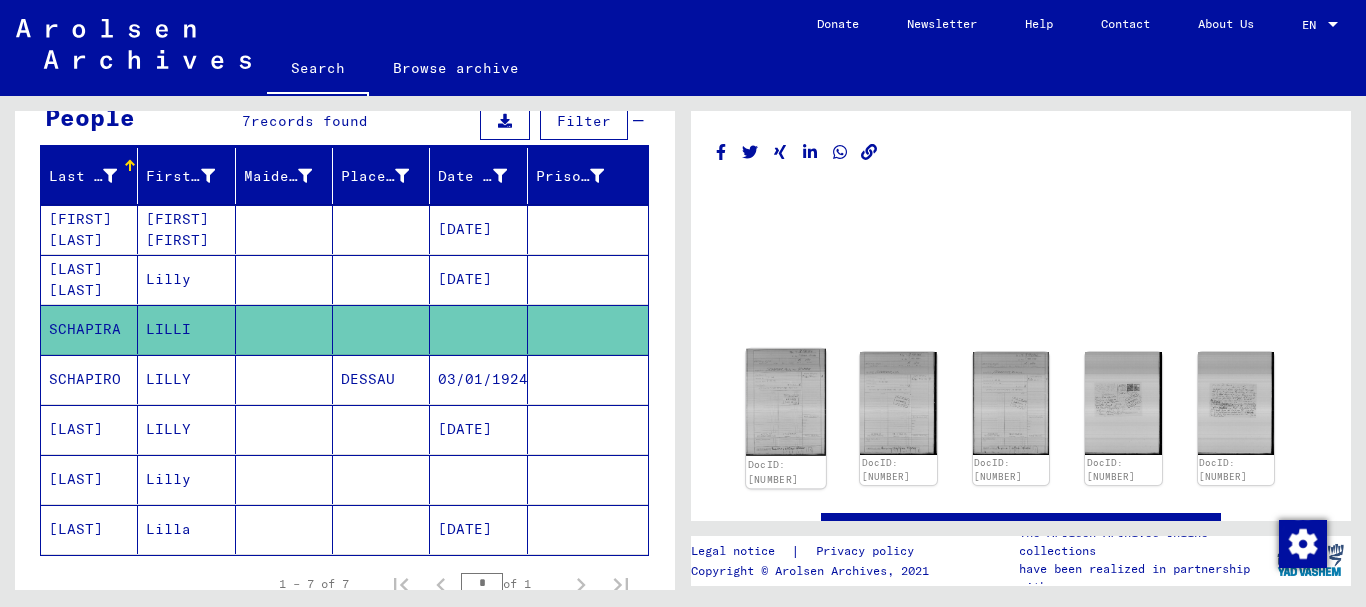 click 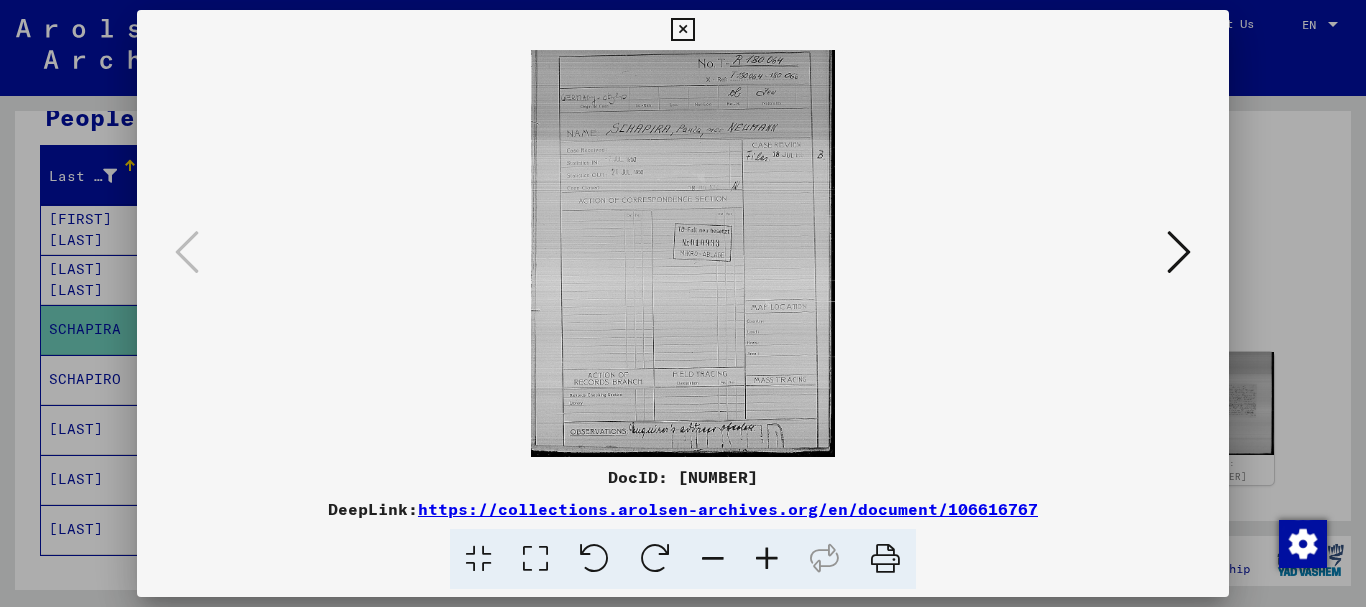 click at bounding box center [767, 559] 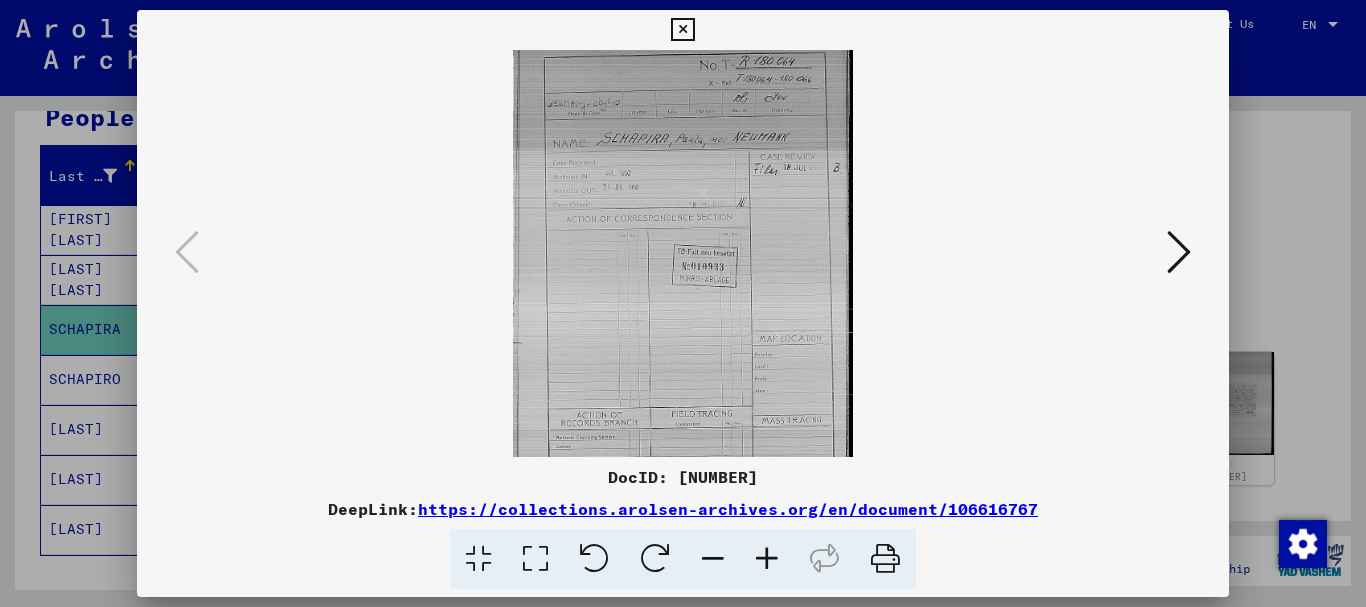 click at bounding box center [767, 559] 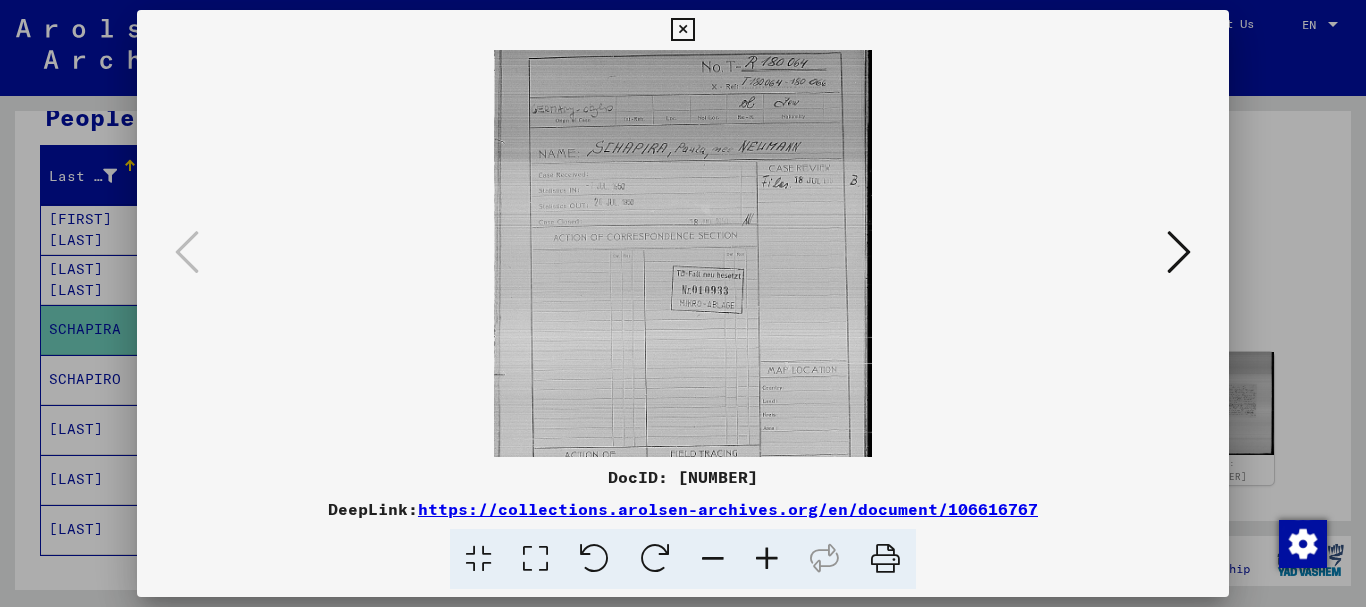 click at bounding box center (767, 559) 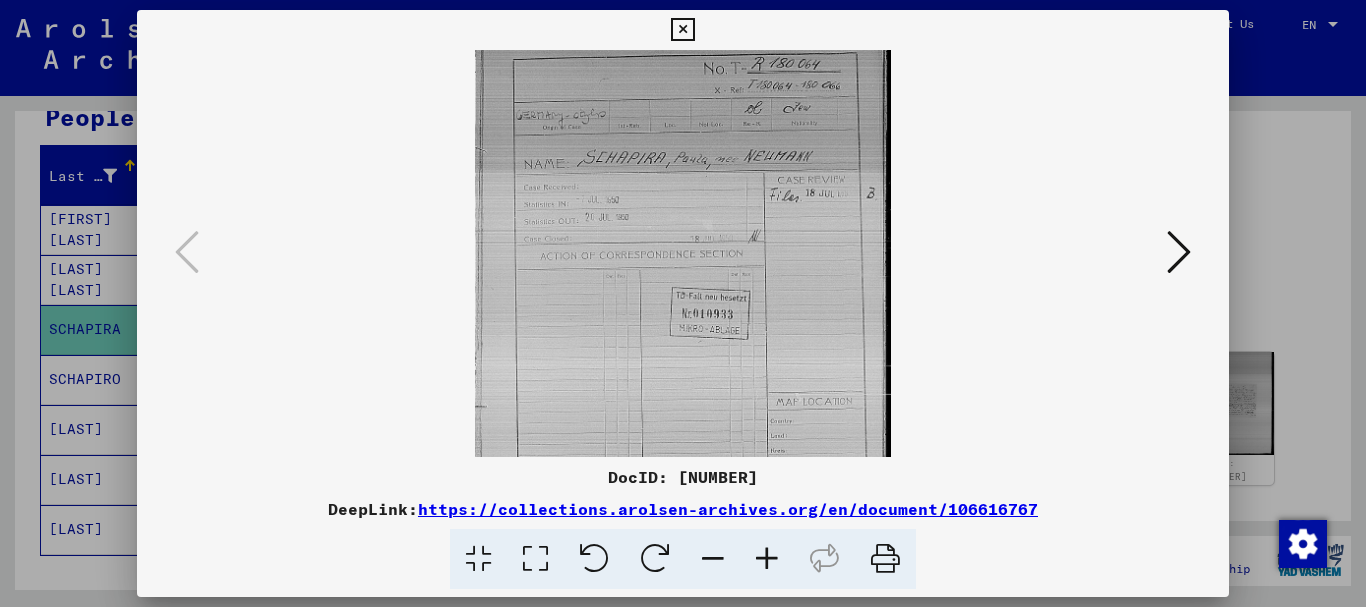 click at bounding box center (767, 559) 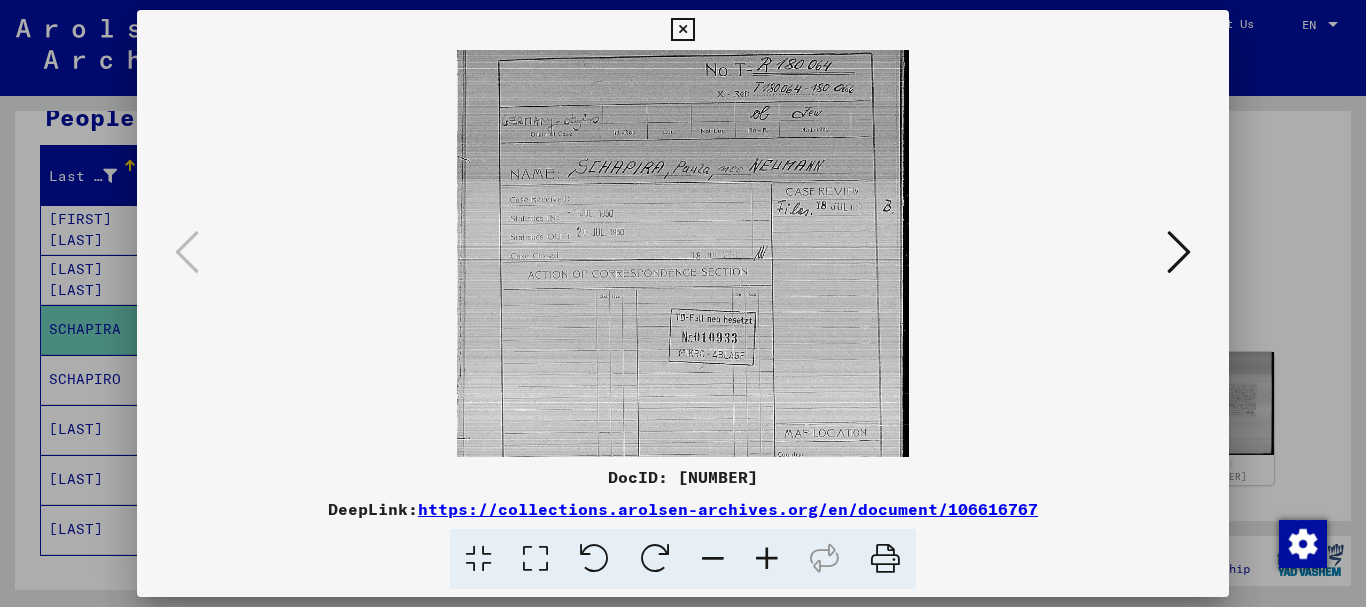 click at bounding box center (767, 559) 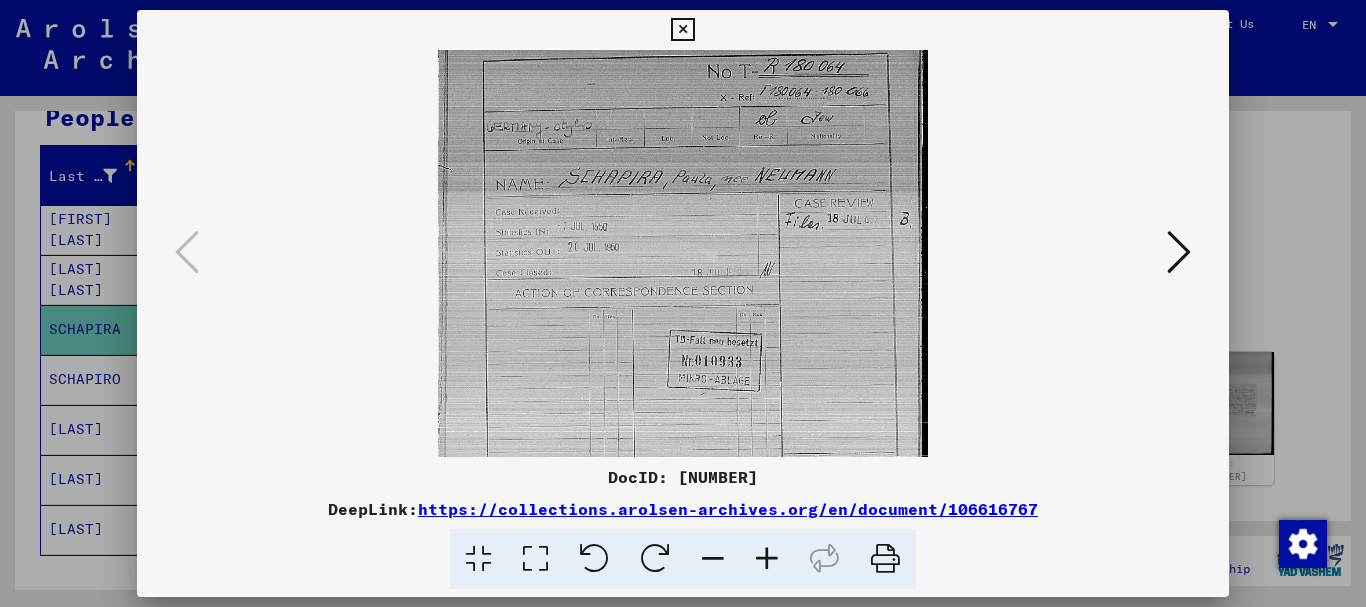 click at bounding box center [767, 559] 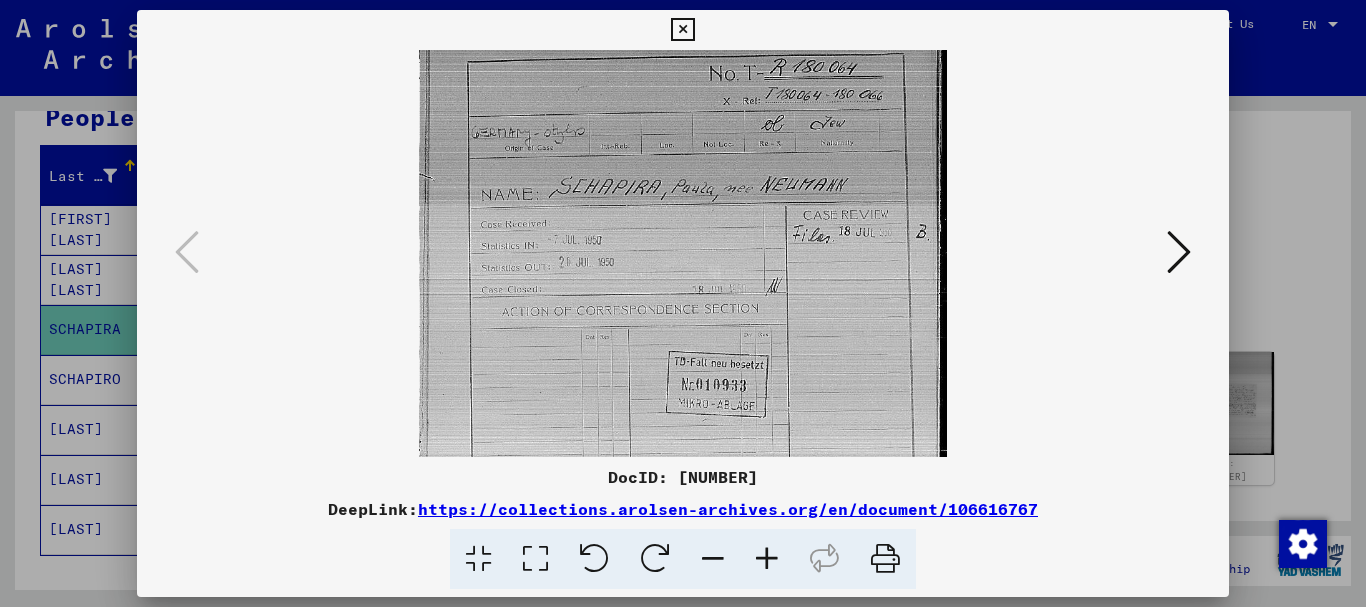 click at bounding box center (767, 559) 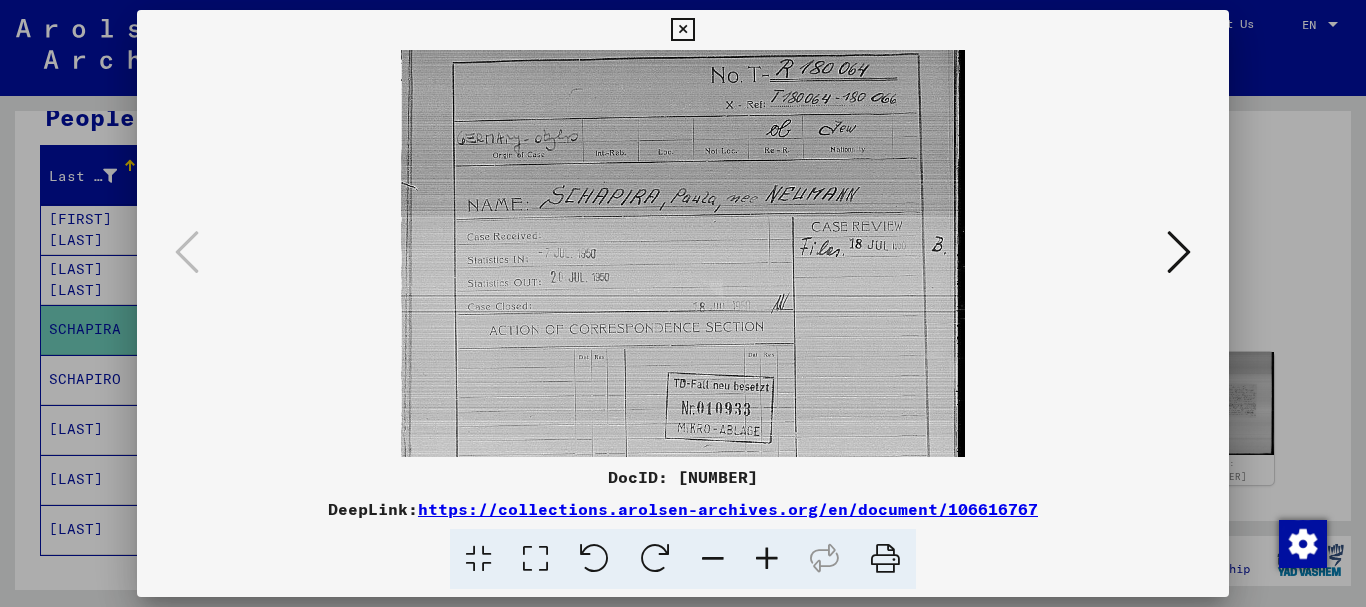 click at bounding box center (767, 559) 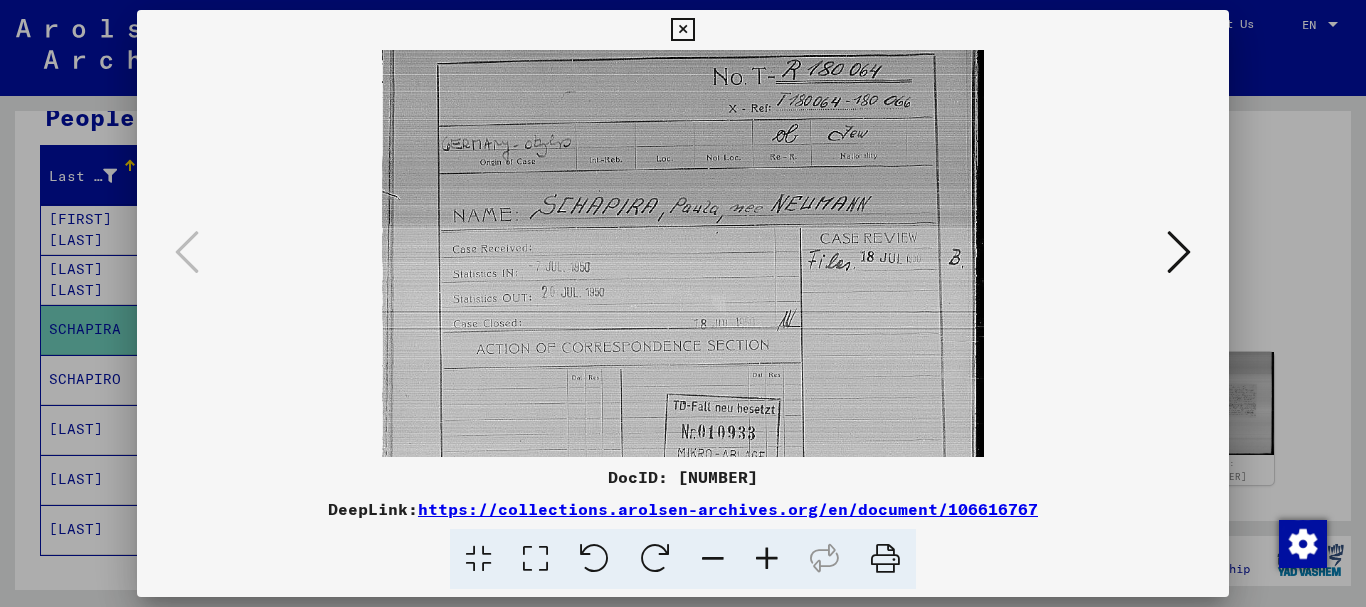 click at bounding box center (1179, 252) 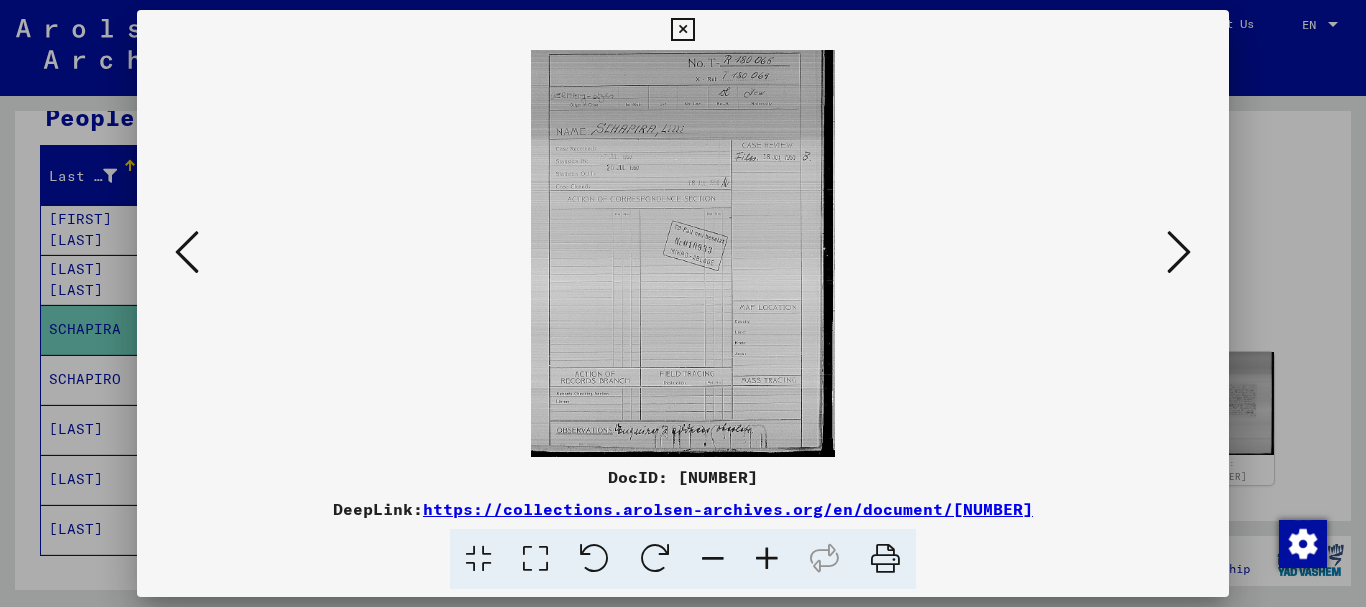 click at bounding box center [1179, 252] 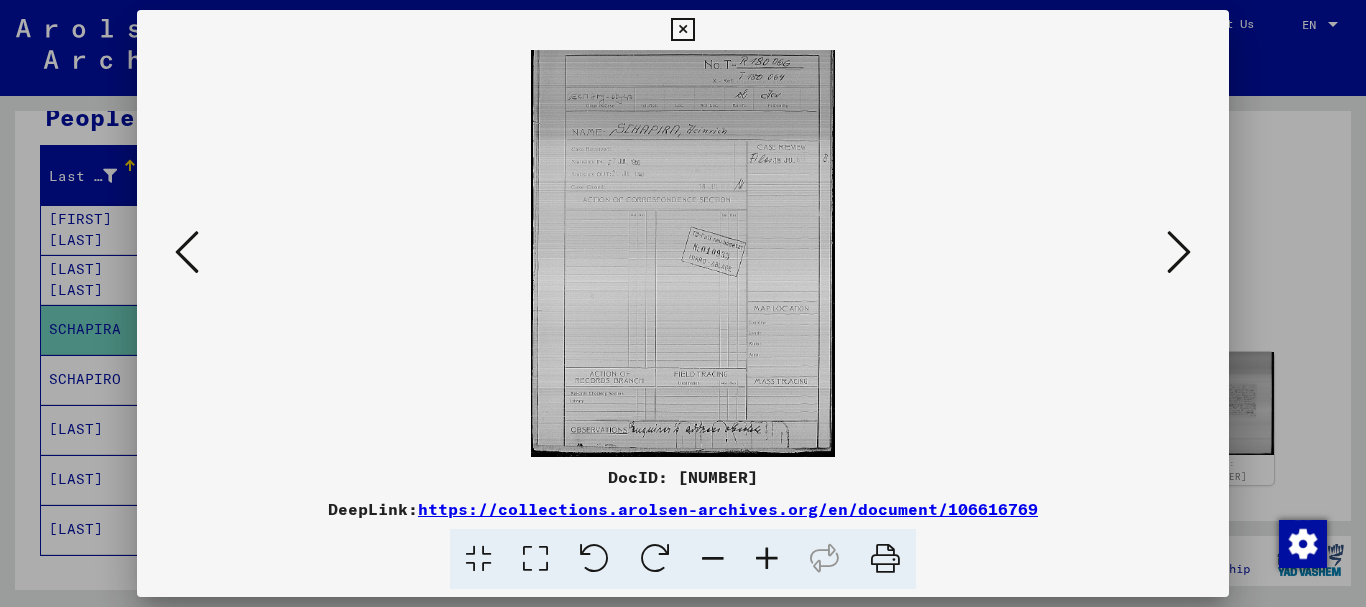 click at bounding box center (1179, 252) 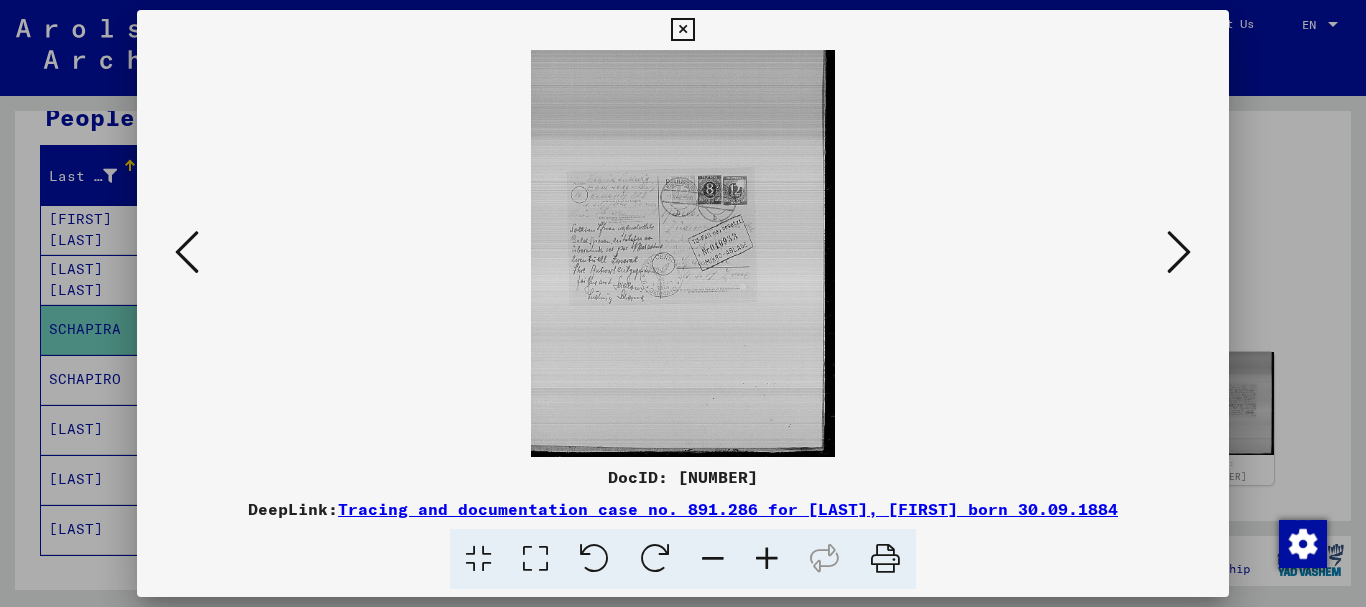 click at bounding box center [1179, 252] 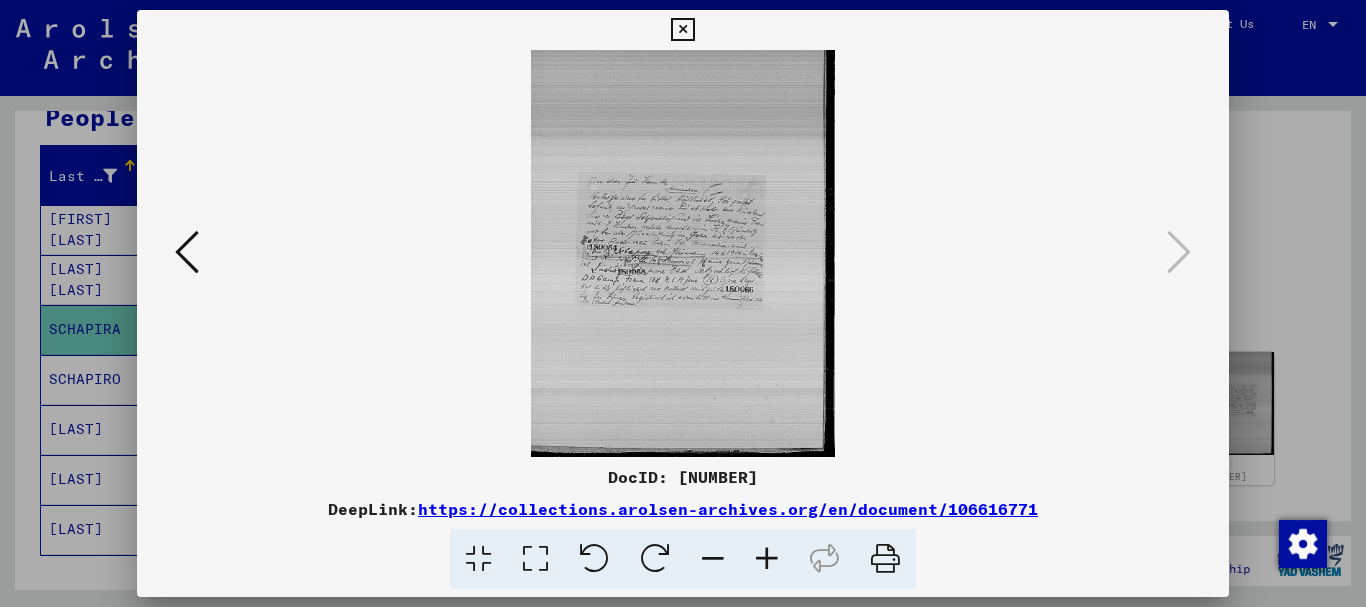 click at bounding box center (682, 30) 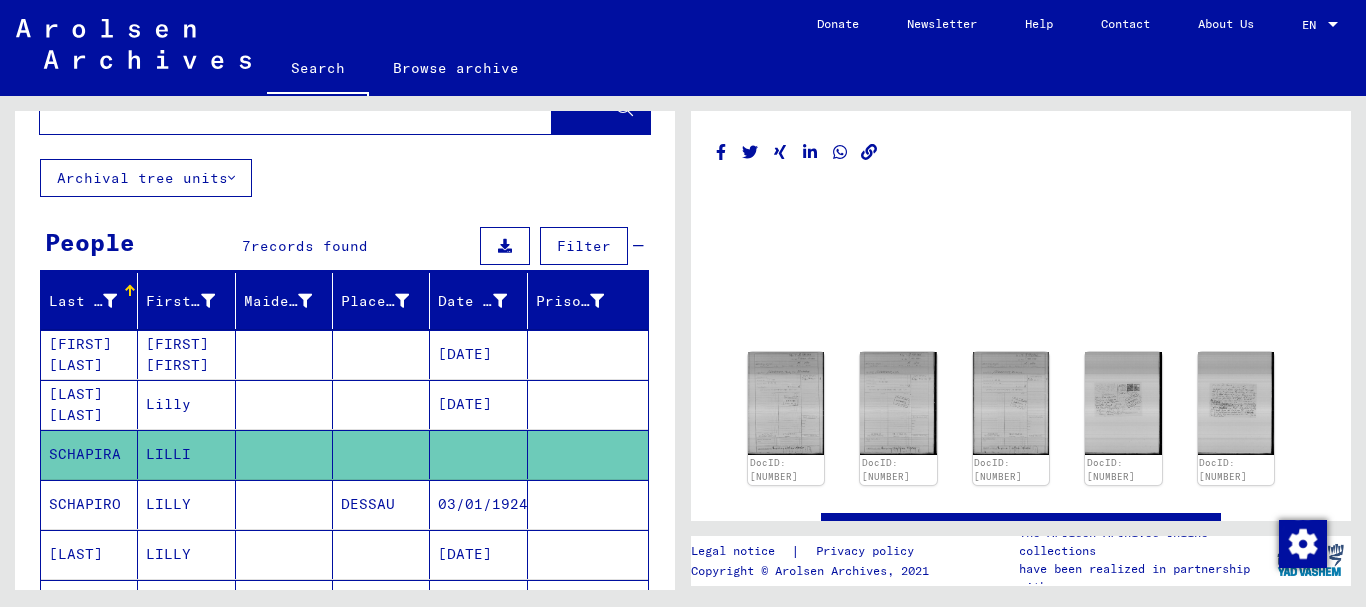scroll, scrollTop: 0, scrollLeft: 0, axis: both 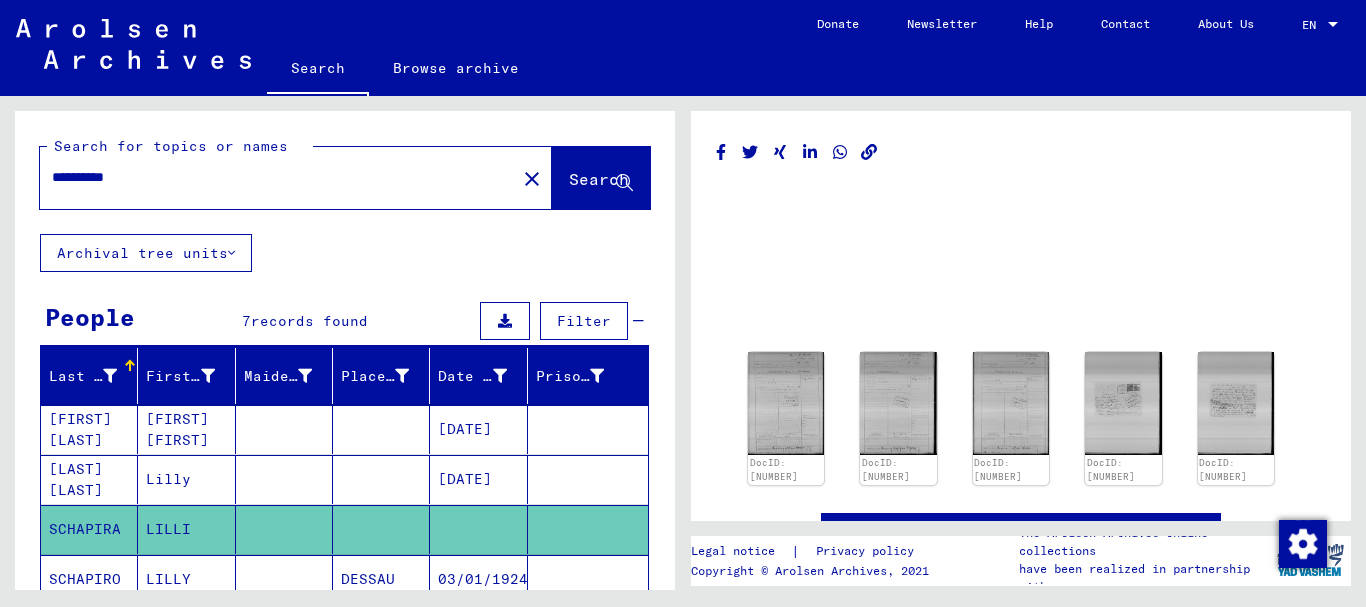 drag, startPoint x: 107, startPoint y: 176, endPoint x: 160, endPoint y: 186, distance: 53.935146 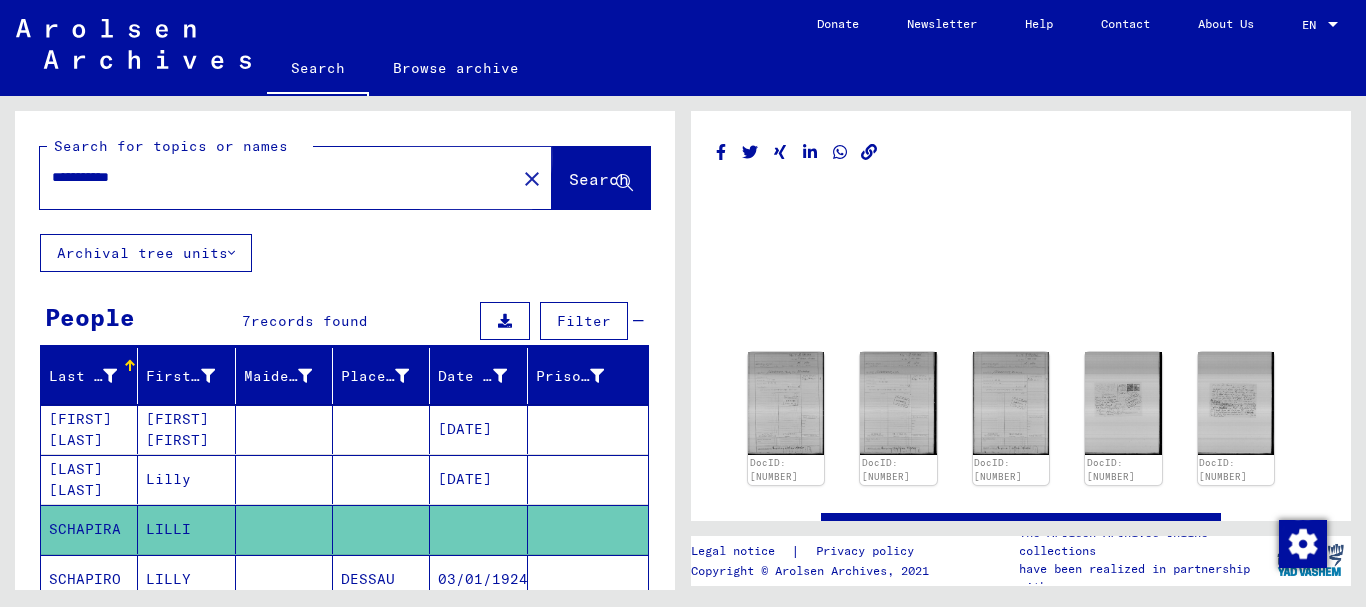 click on "Search" 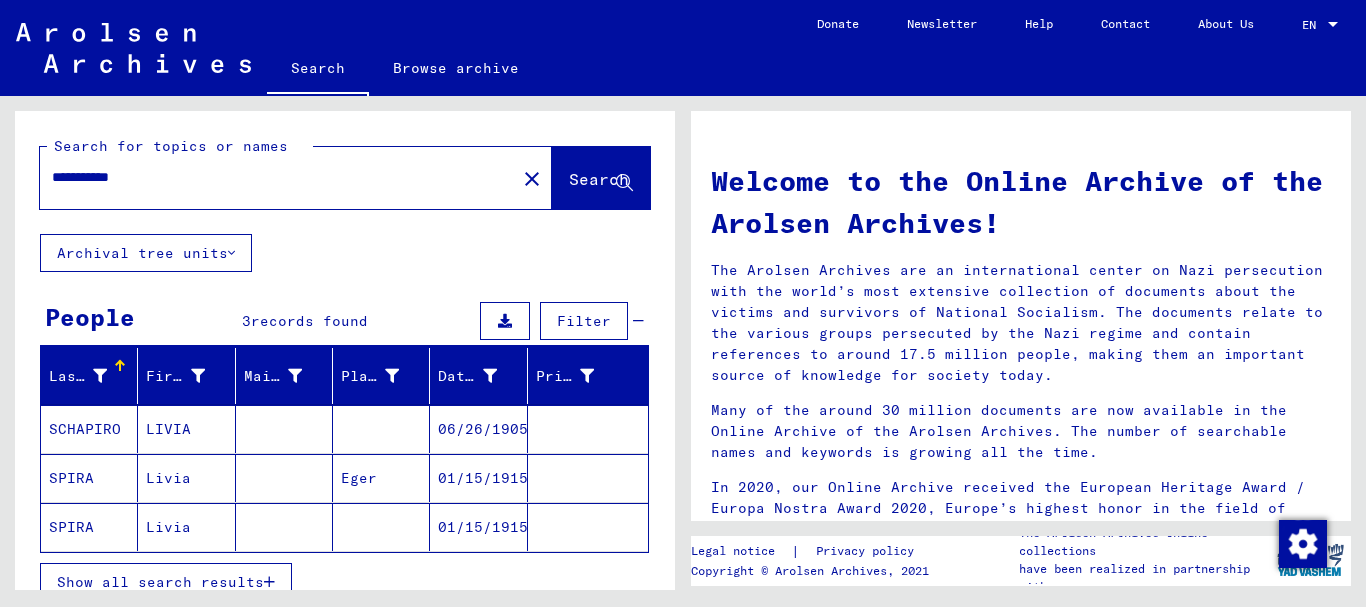 click on "SPIRA" at bounding box center [89, 527] 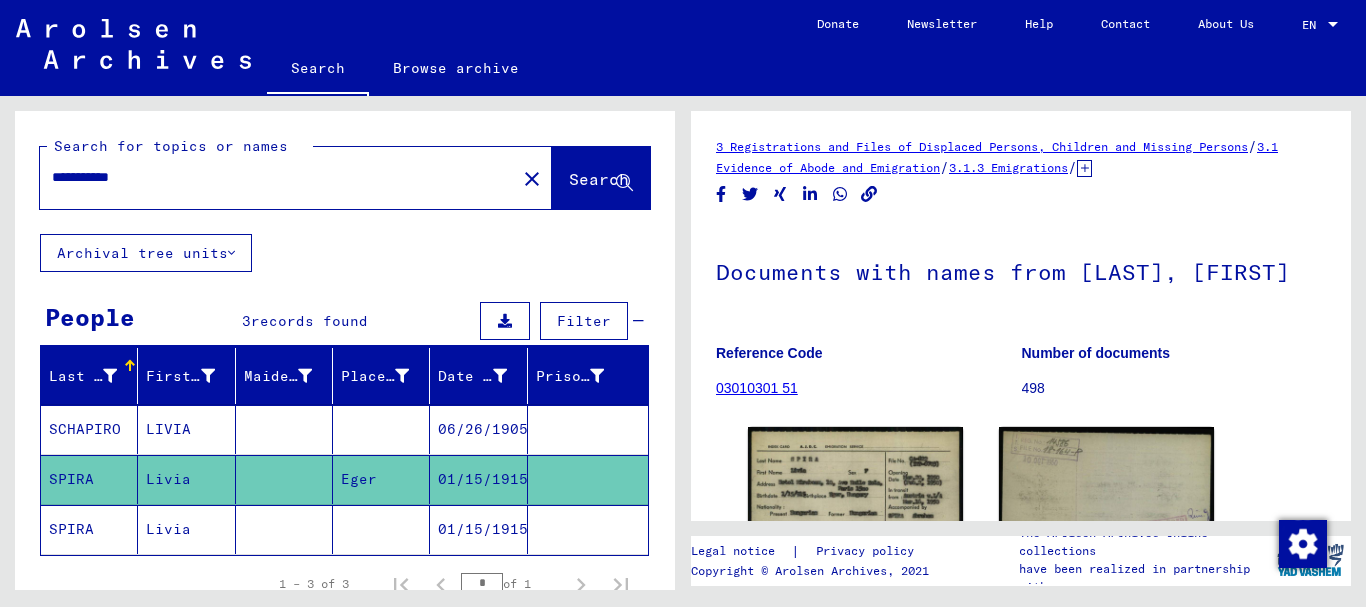 scroll, scrollTop: 0, scrollLeft: 0, axis: both 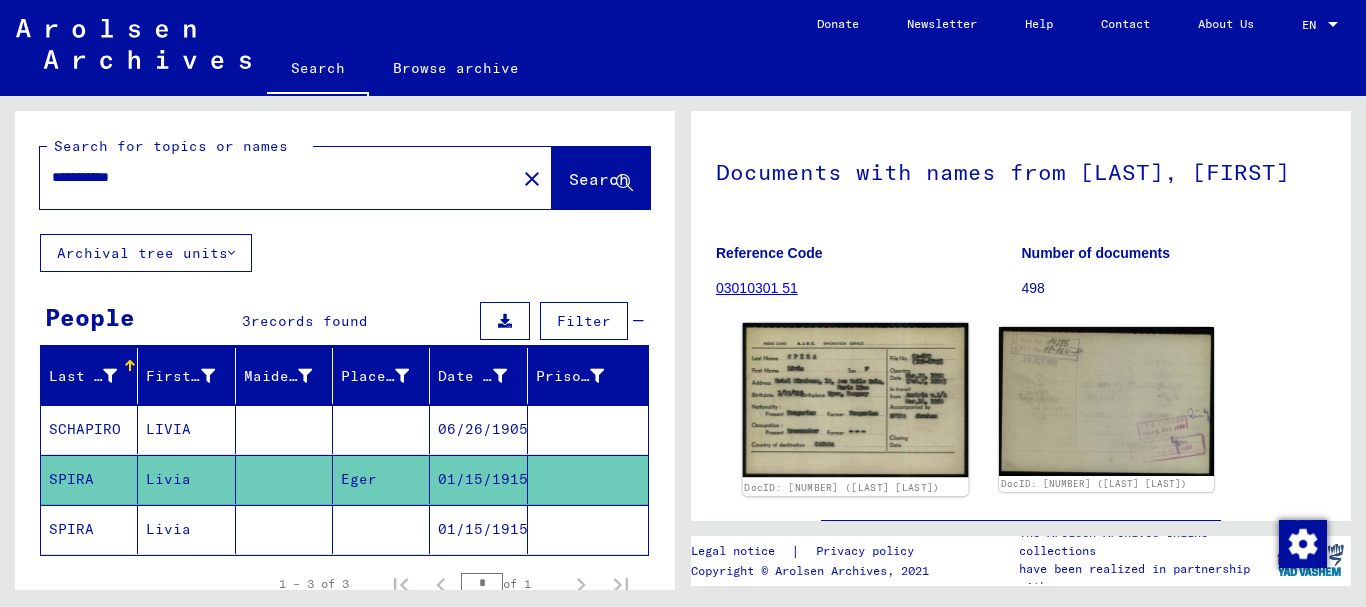 click 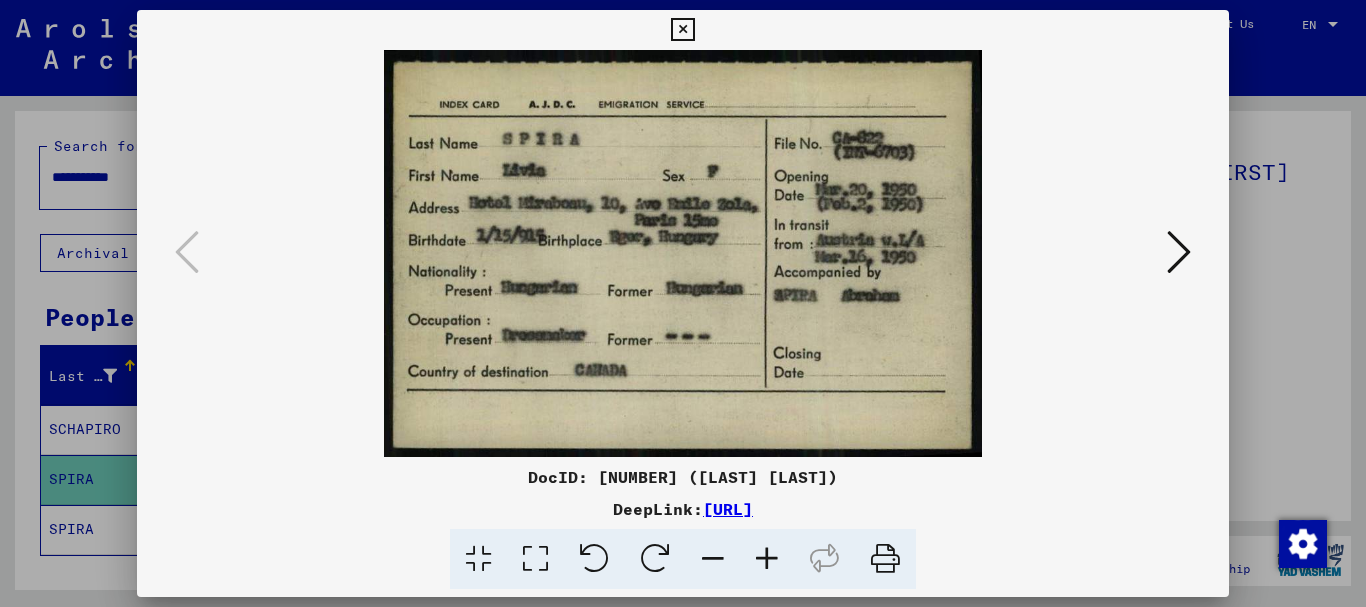 click at bounding box center [767, 559] 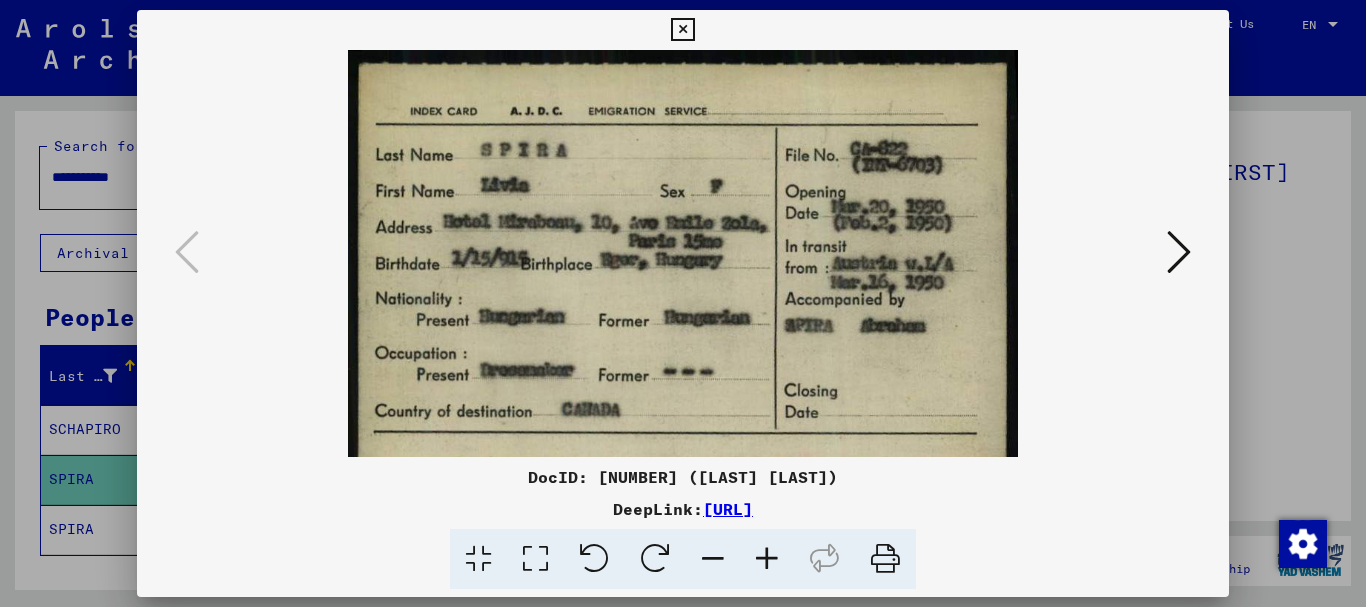 click at bounding box center (767, 559) 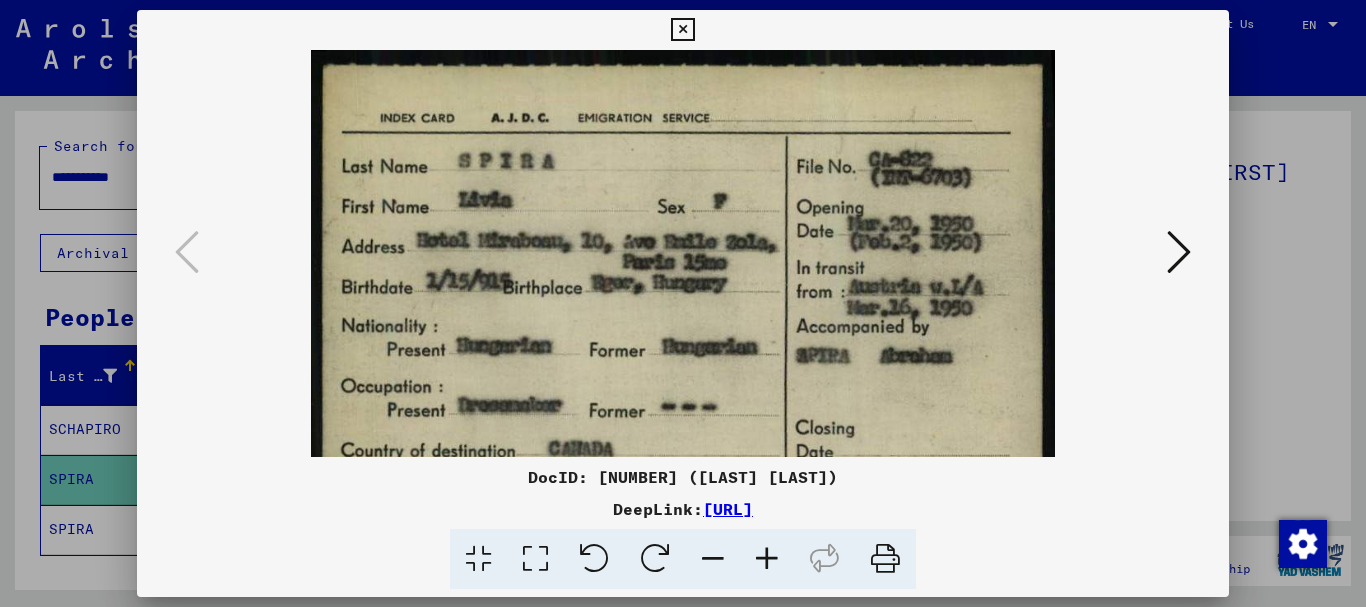 click at bounding box center [767, 559] 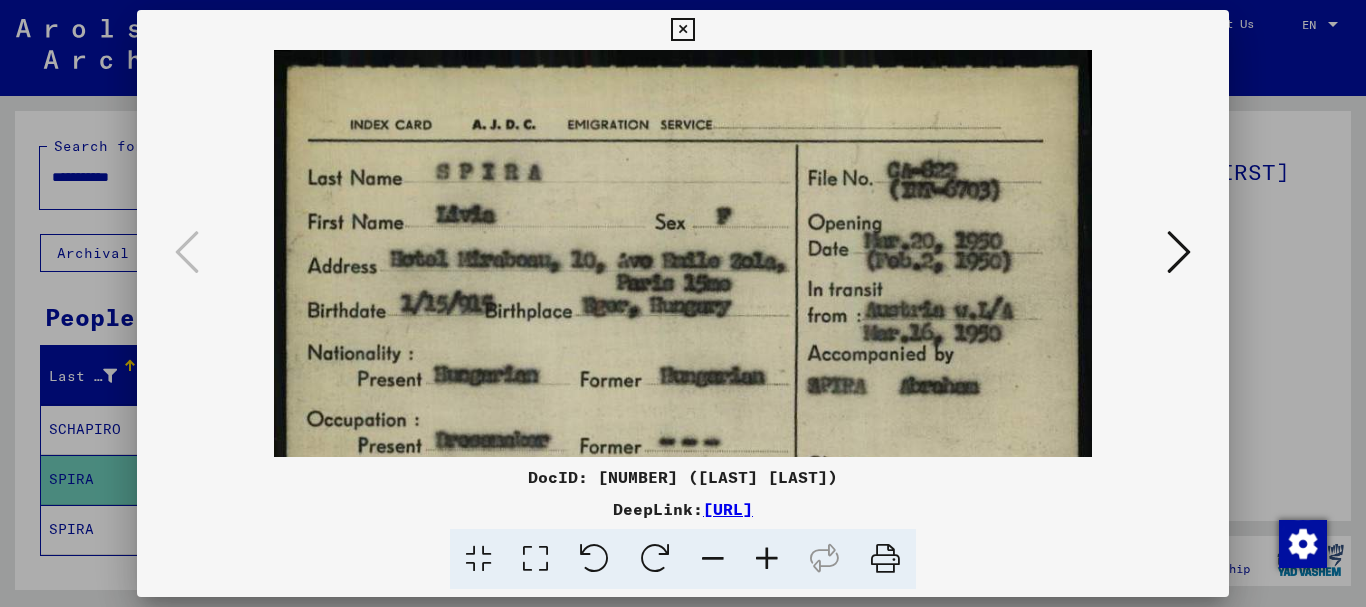 click at bounding box center [767, 559] 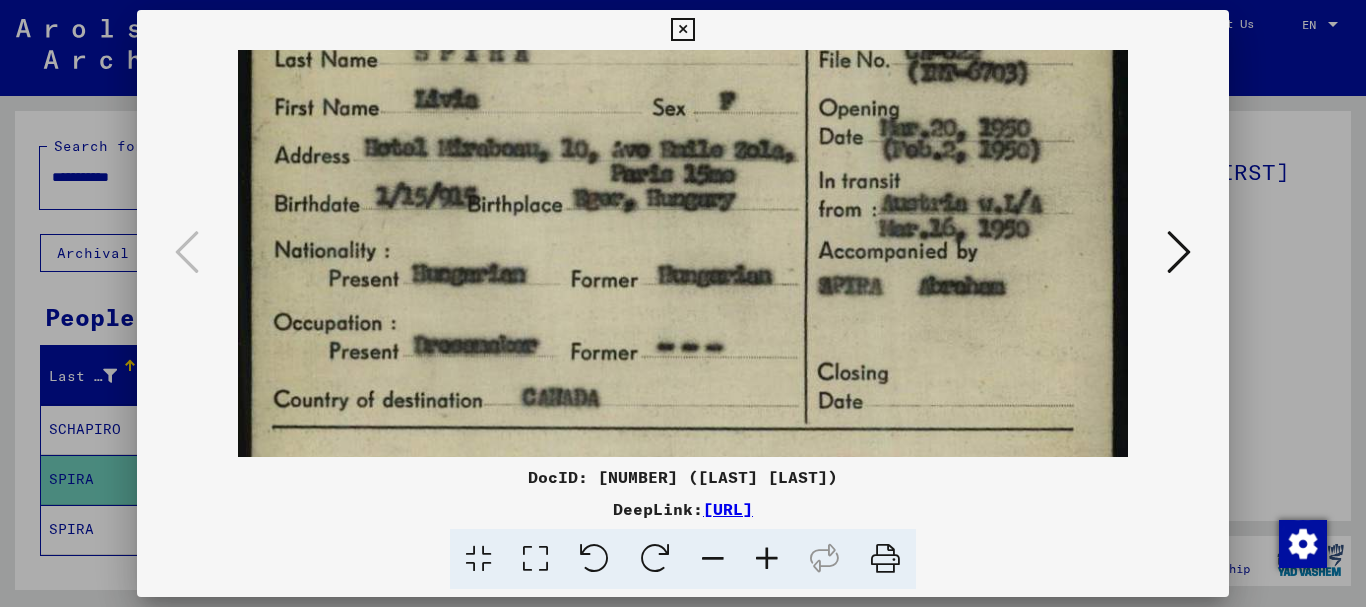 scroll, scrollTop: 152, scrollLeft: 0, axis: vertical 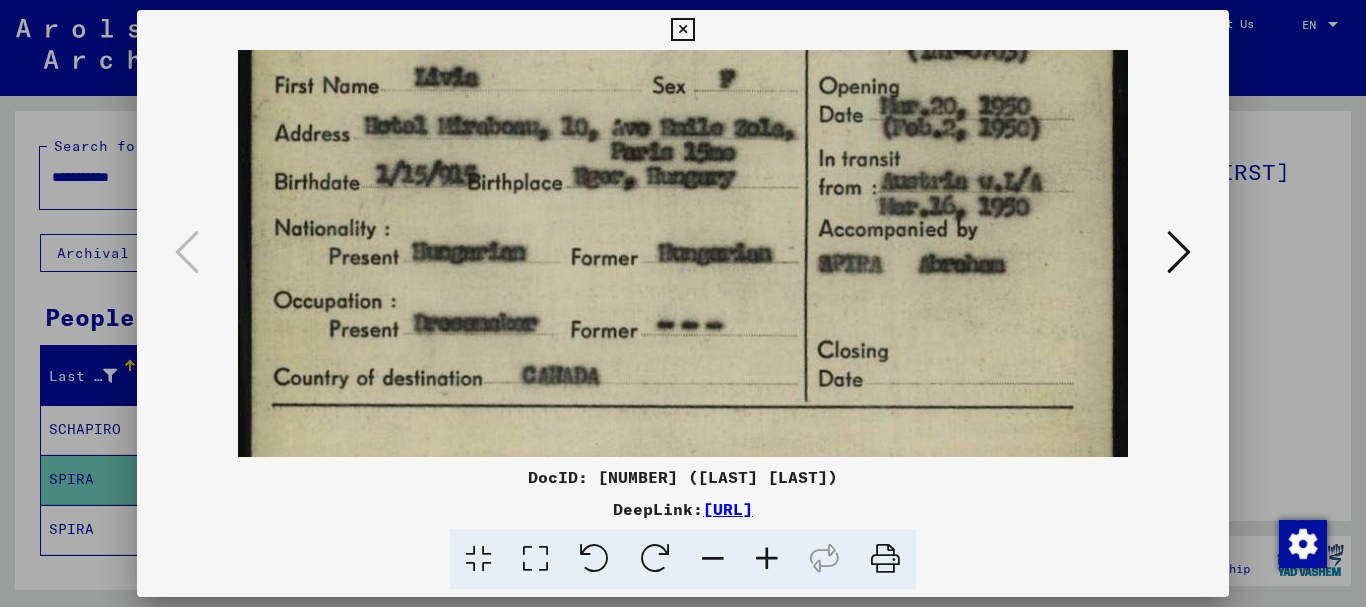 drag, startPoint x: 567, startPoint y: 219, endPoint x: 574, endPoint y: 67, distance: 152.1611 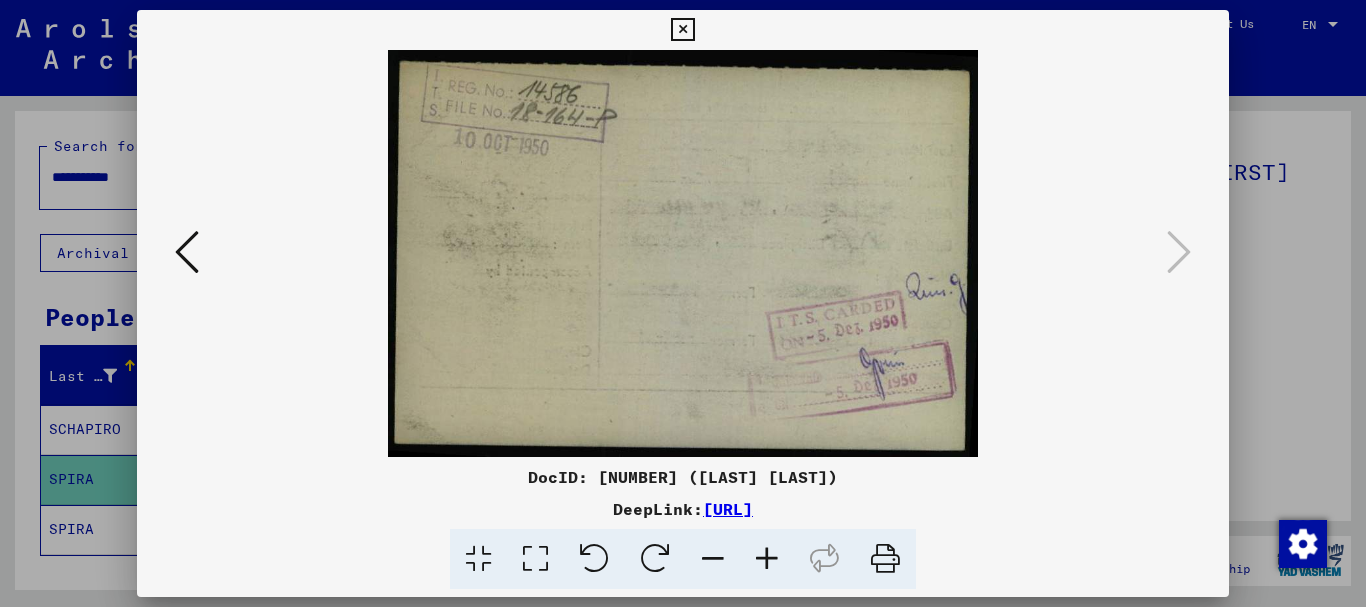 click at bounding box center [682, 30] 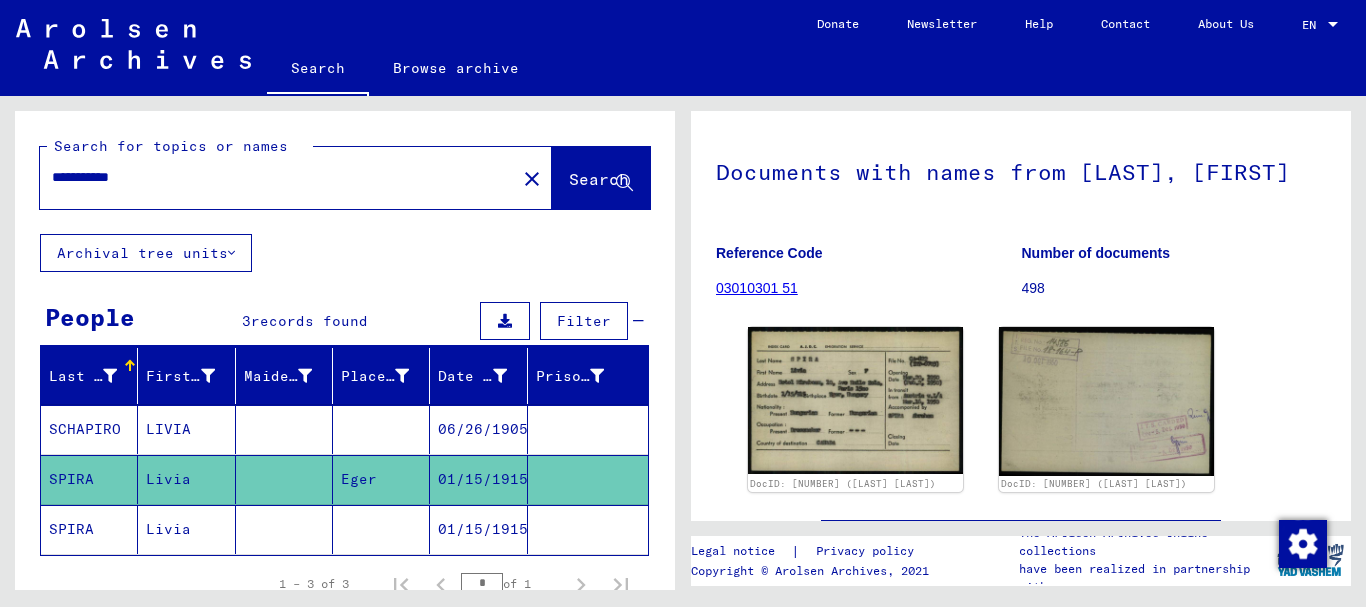click 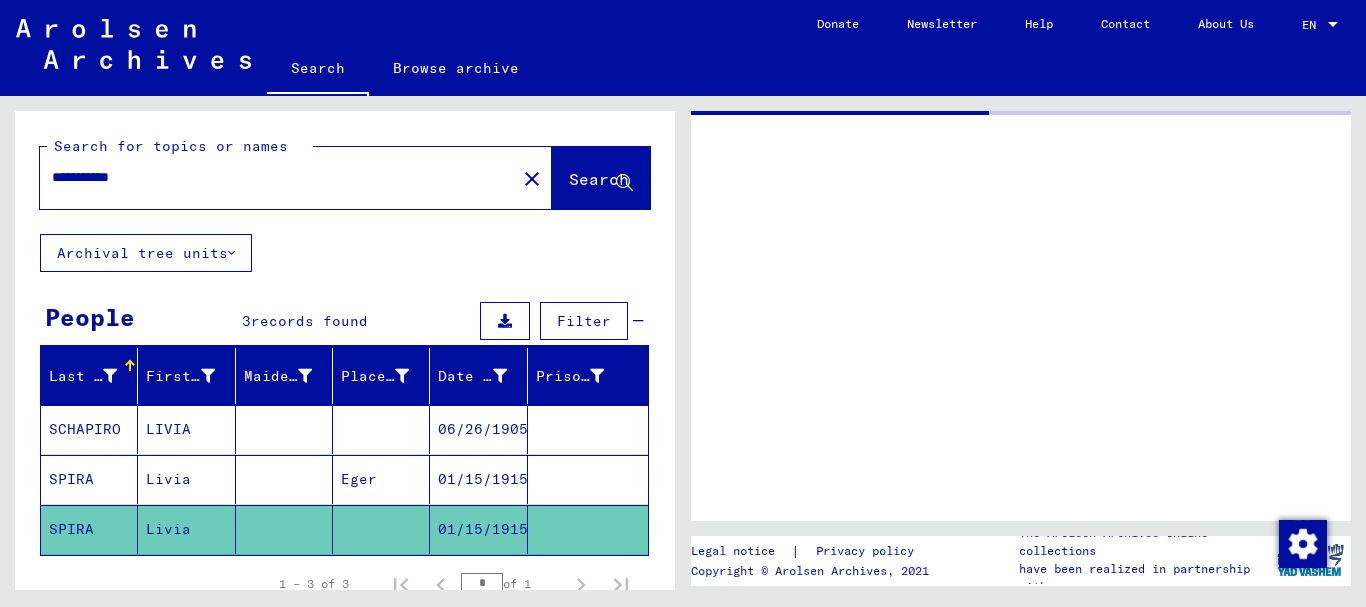 scroll, scrollTop: 0, scrollLeft: 0, axis: both 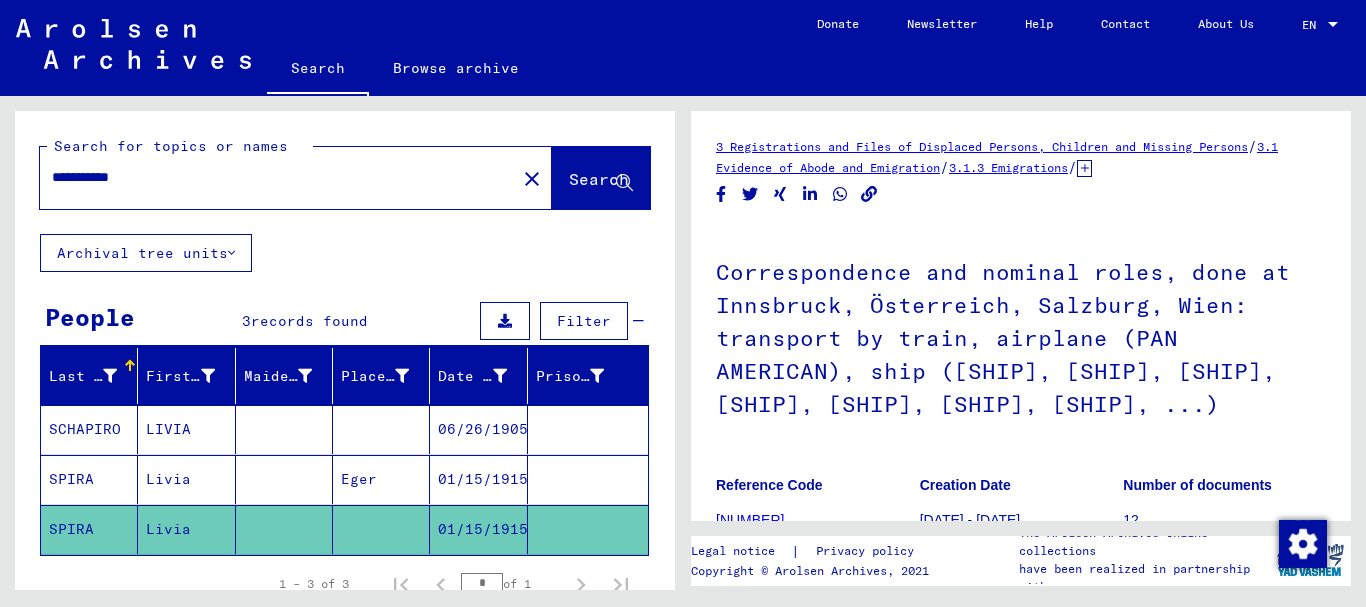 drag, startPoint x: 92, startPoint y: 178, endPoint x: 34, endPoint y: 178, distance: 58 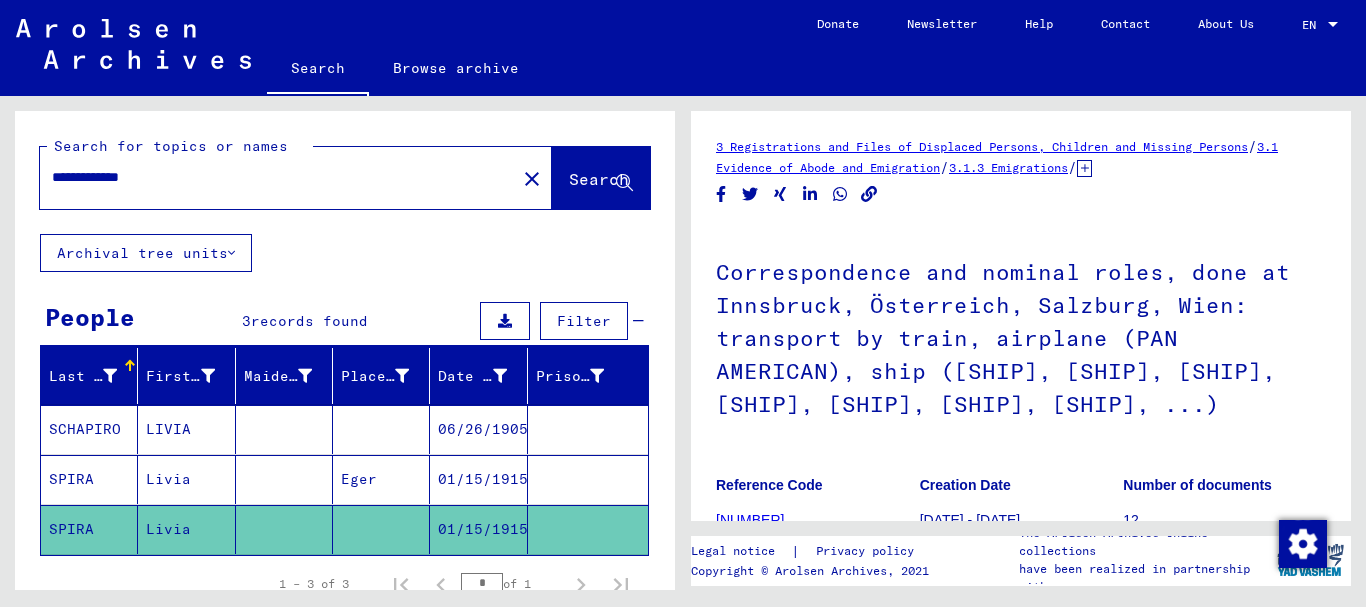 type on "**********" 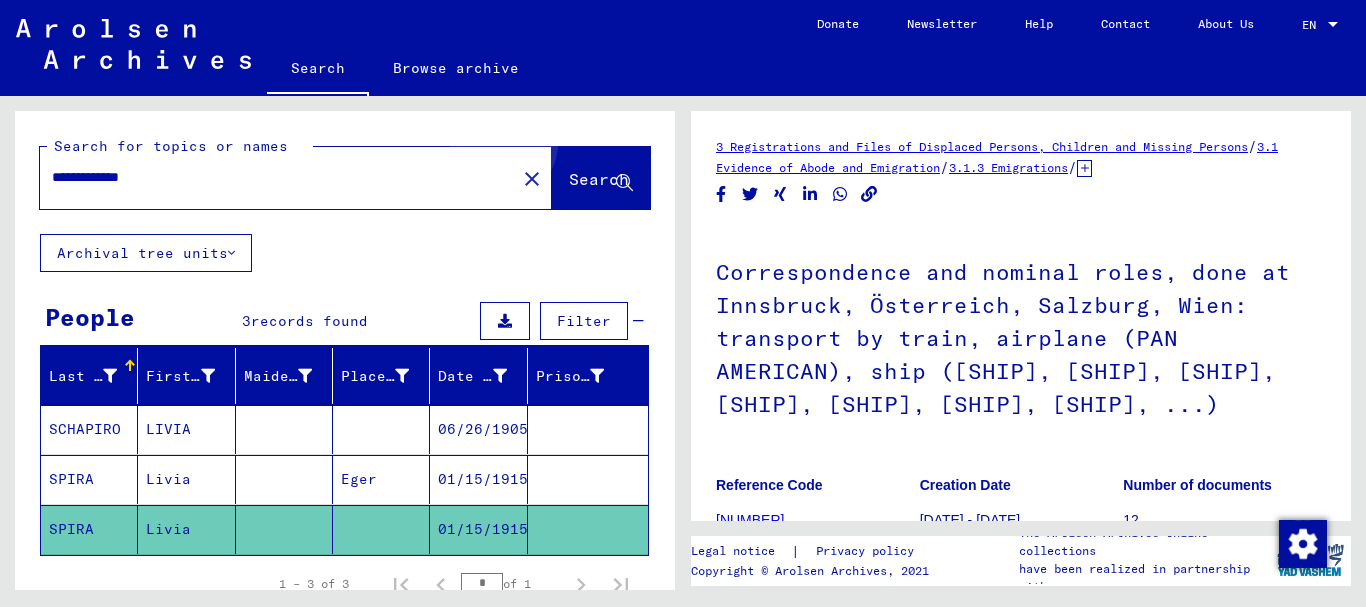 click on "Search" 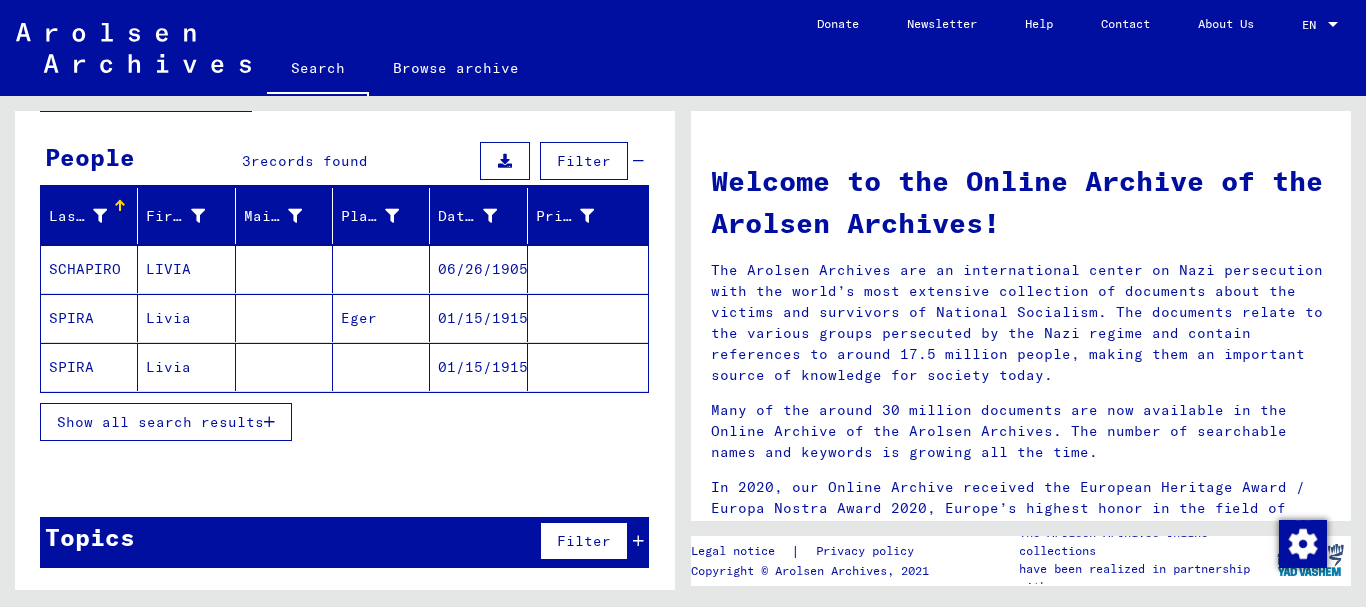 scroll, scrollTop: 0, scrollLeft: 0, axis: both 